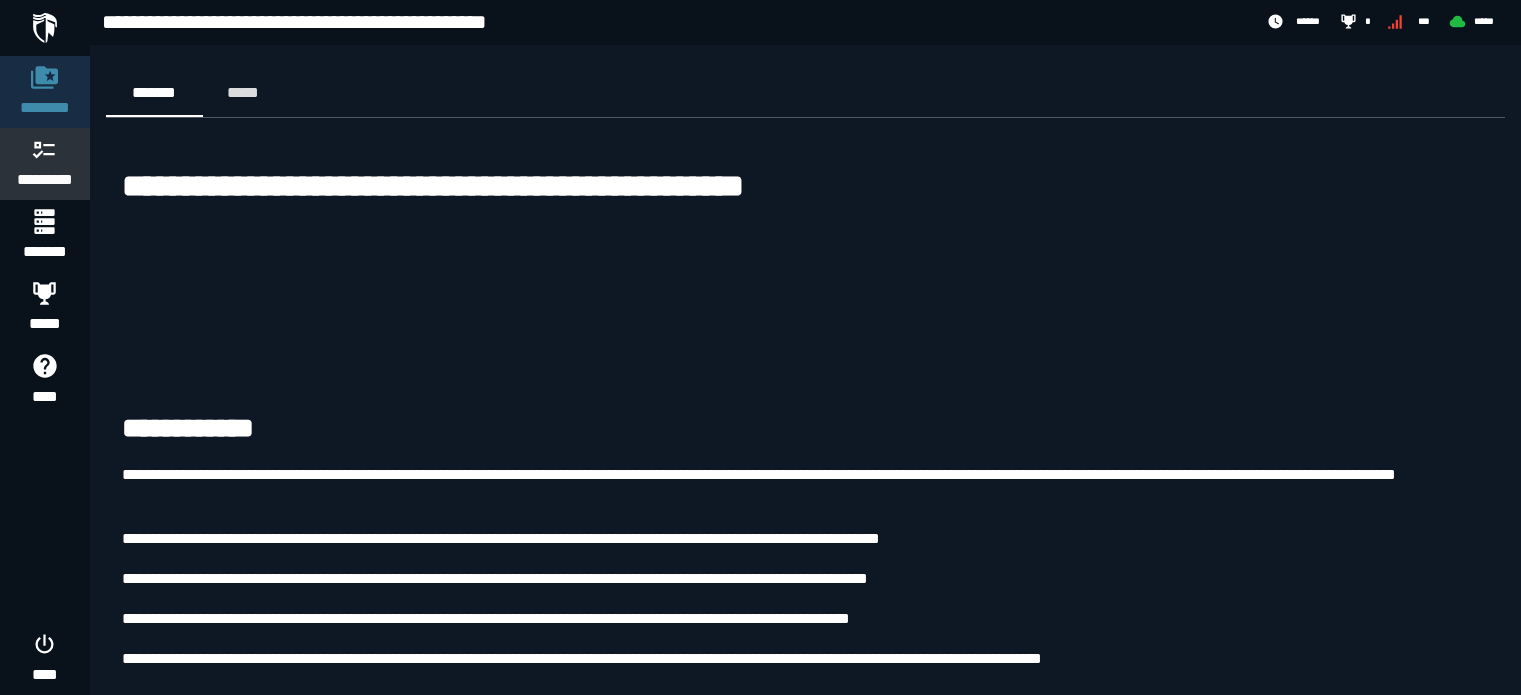 scroll, scrollTop: 2399, scrollLeft: 0, axis: vertical 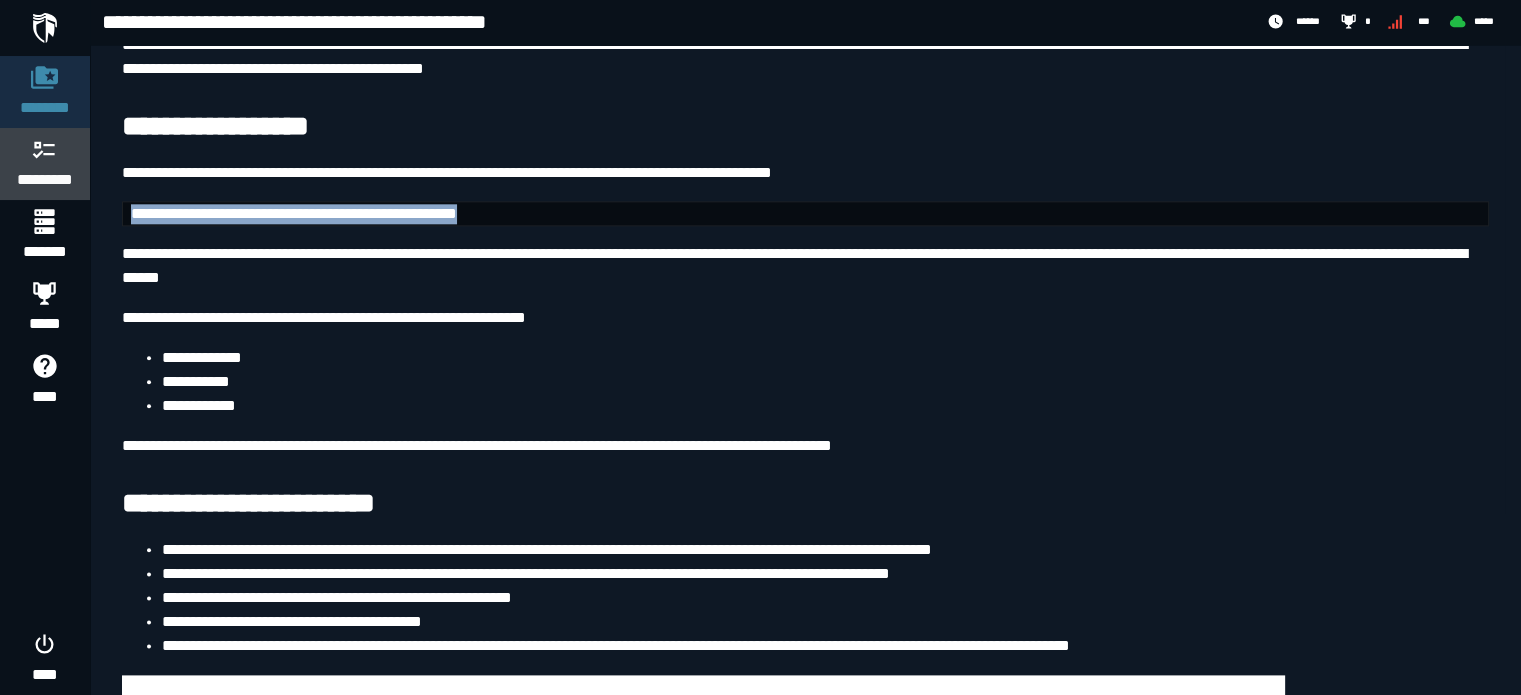 click 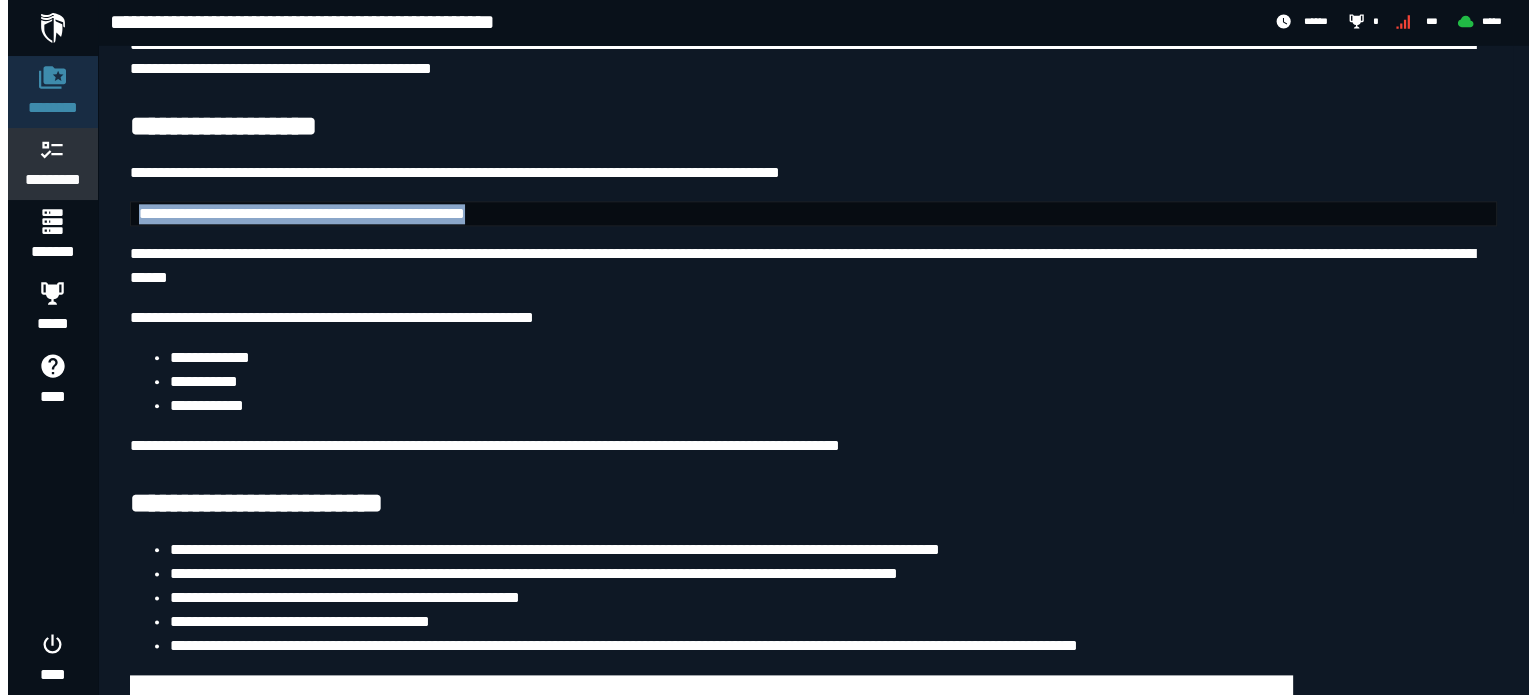 scroll, scrollTop: 0, scrollLeft: 0, axis: both 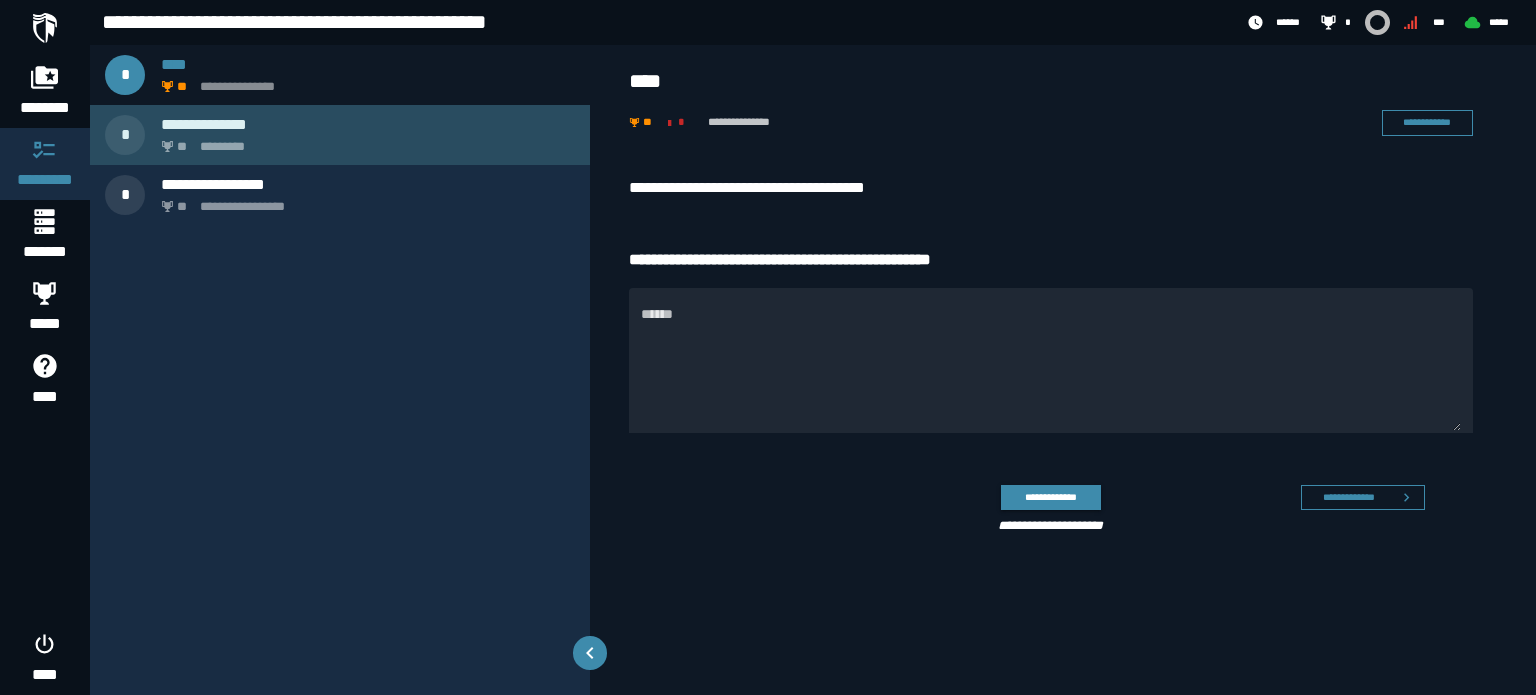 click on "** *********" at bounding box center (364, 141) 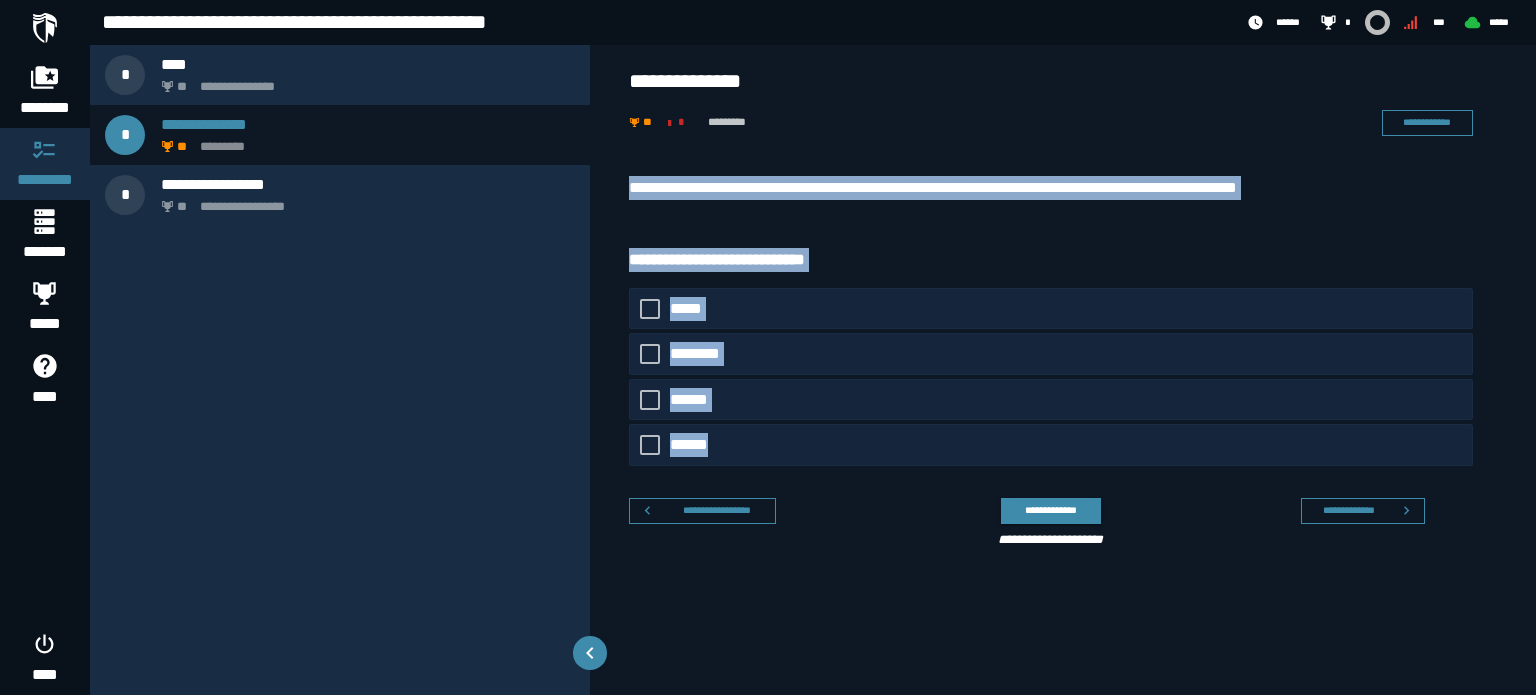 drag, startPoint x: 623, startPoint y: 185, endPoint x: 1491, endPoint y: 431, distance: 902.1862 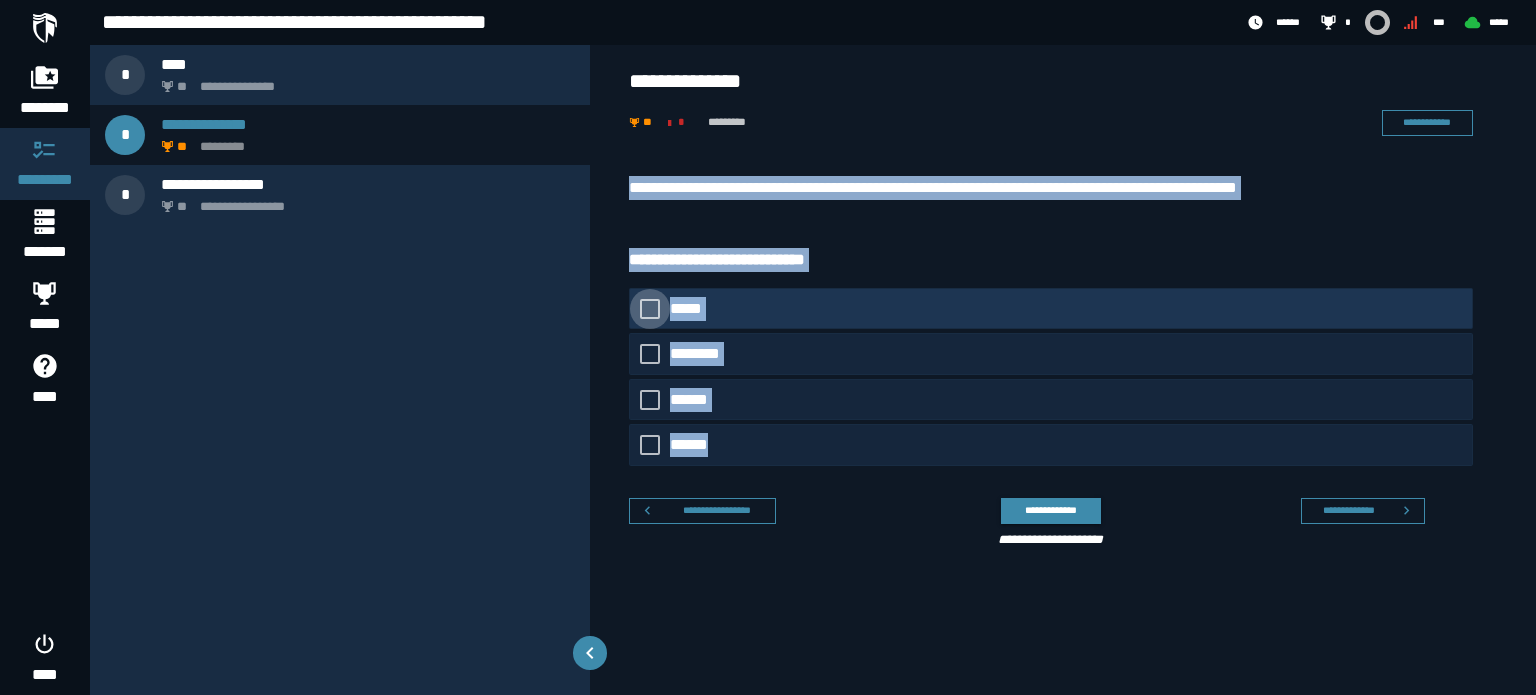 click 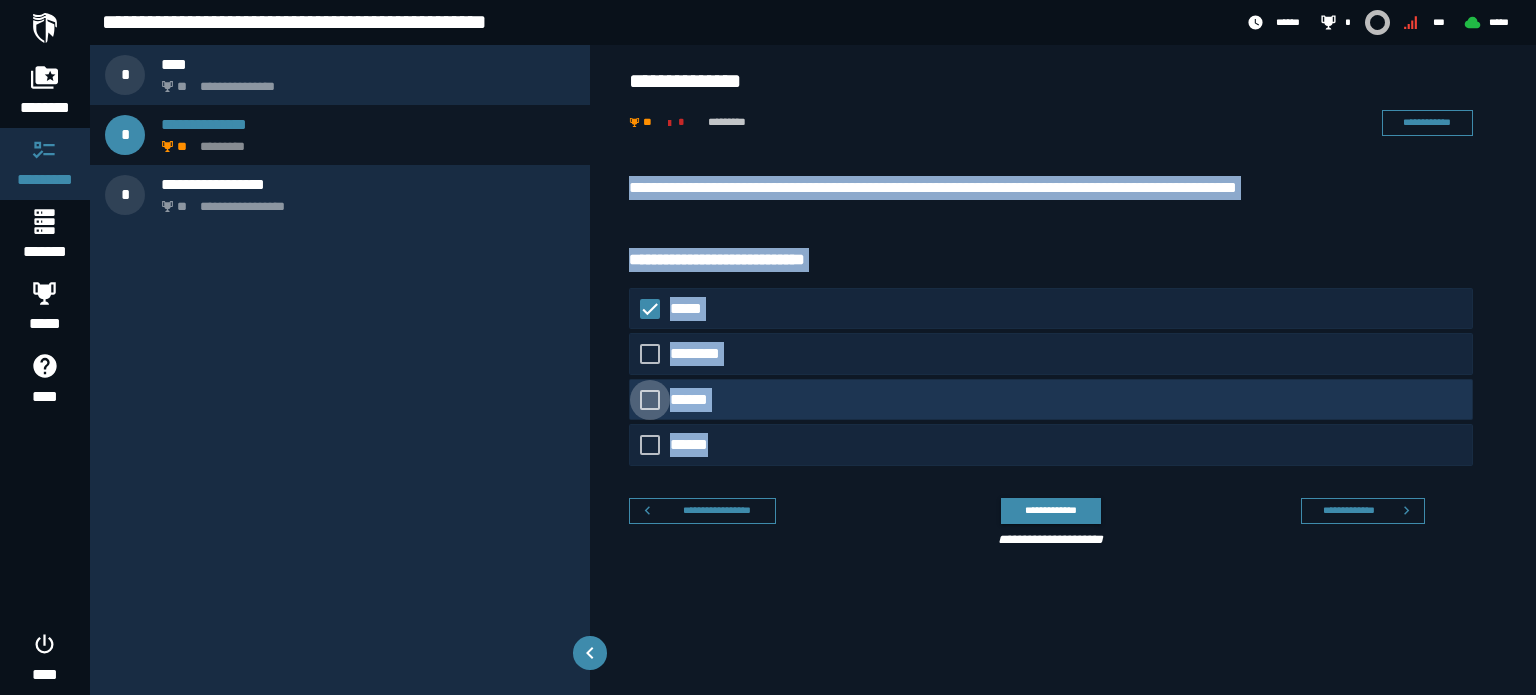 click 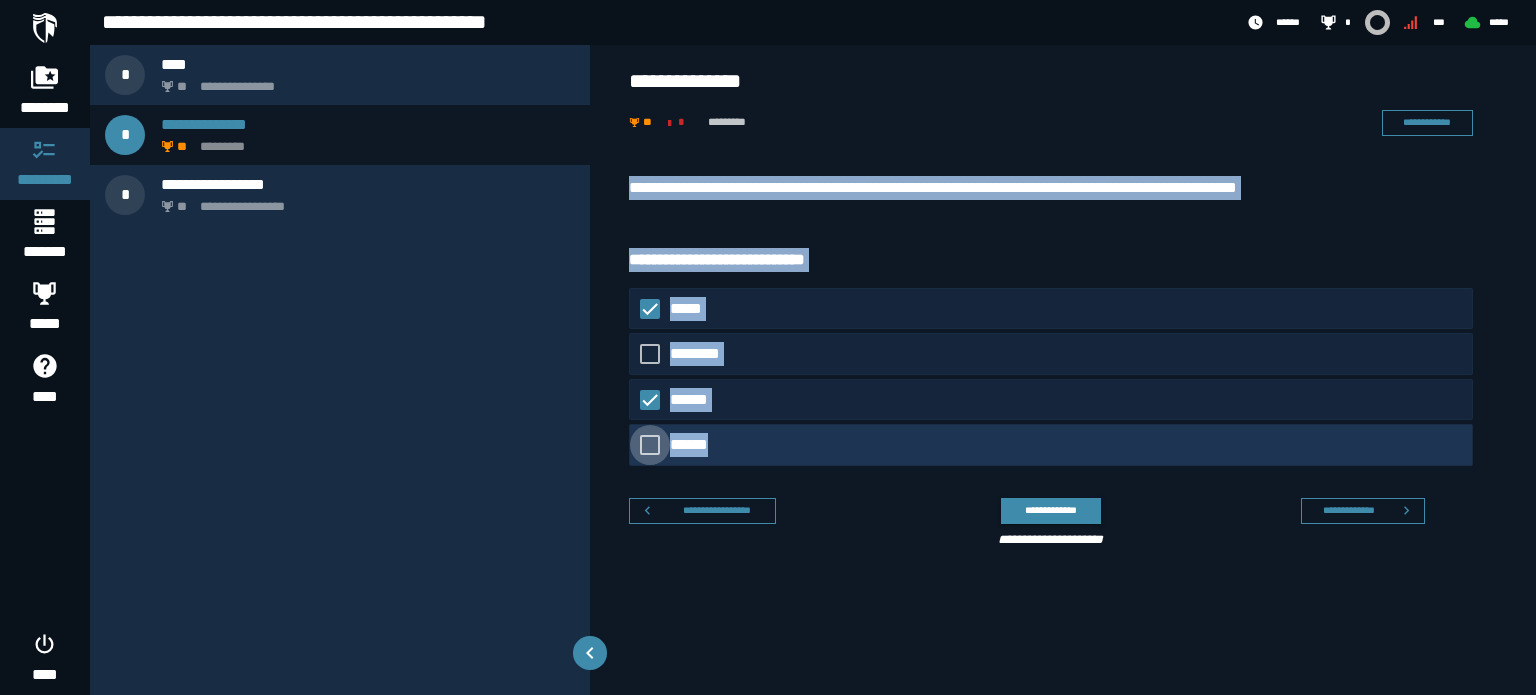 click 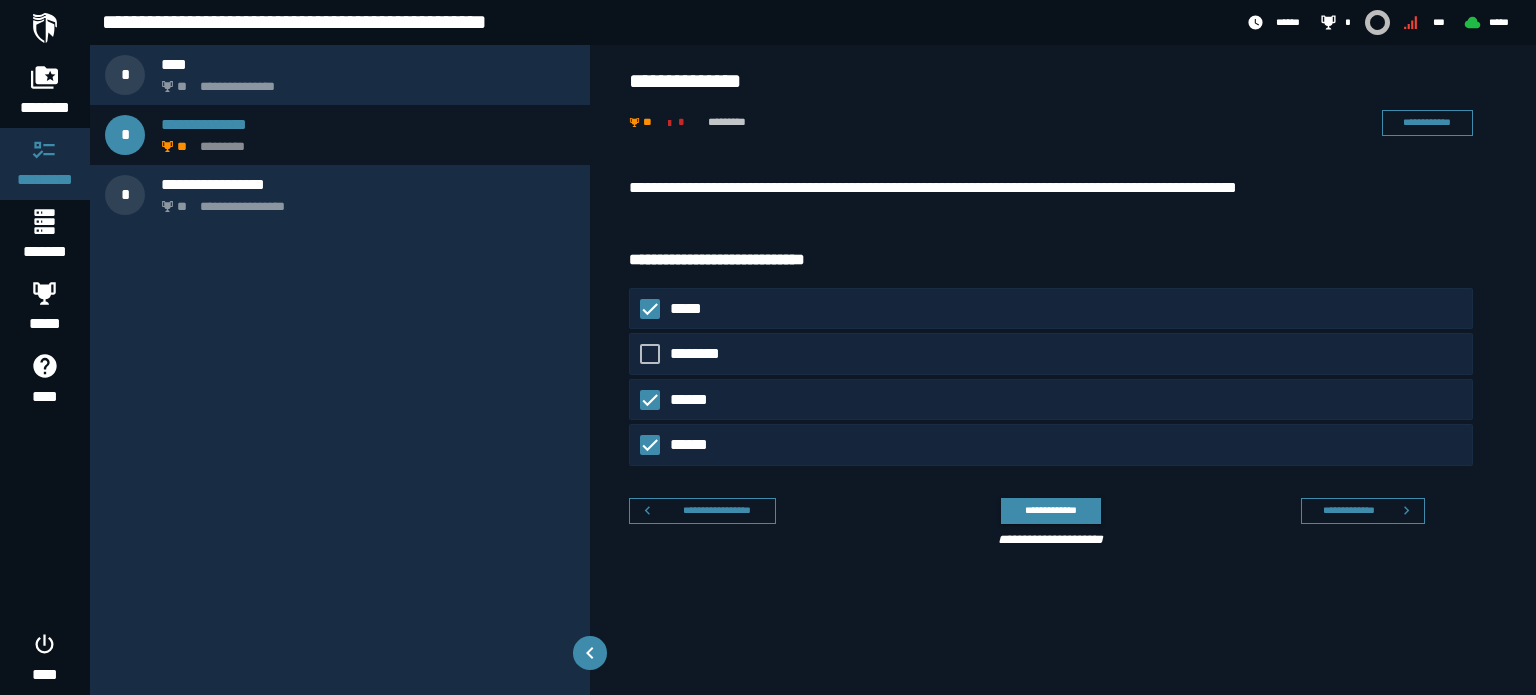 click on "**********" at bounding box center (1043, 519) 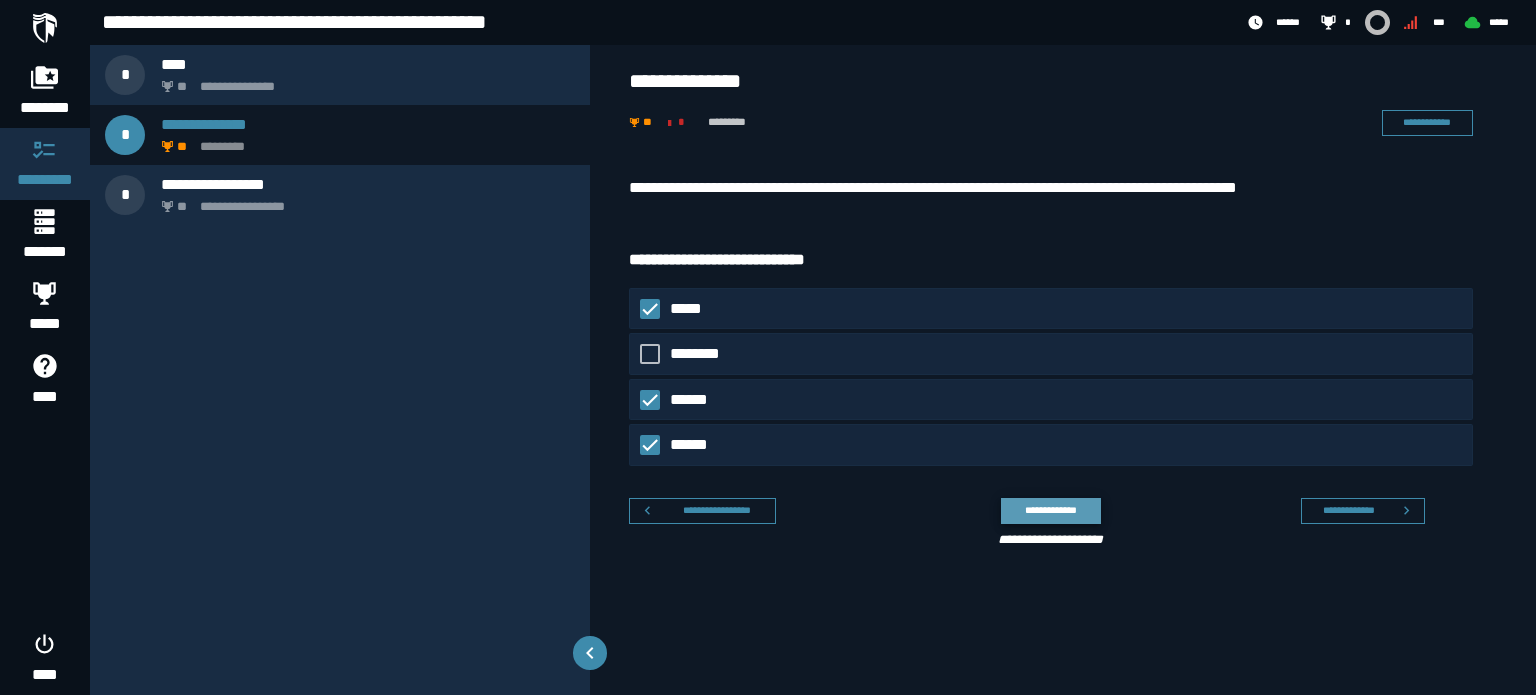 click on "**********" at bounding box center (1050, 510) 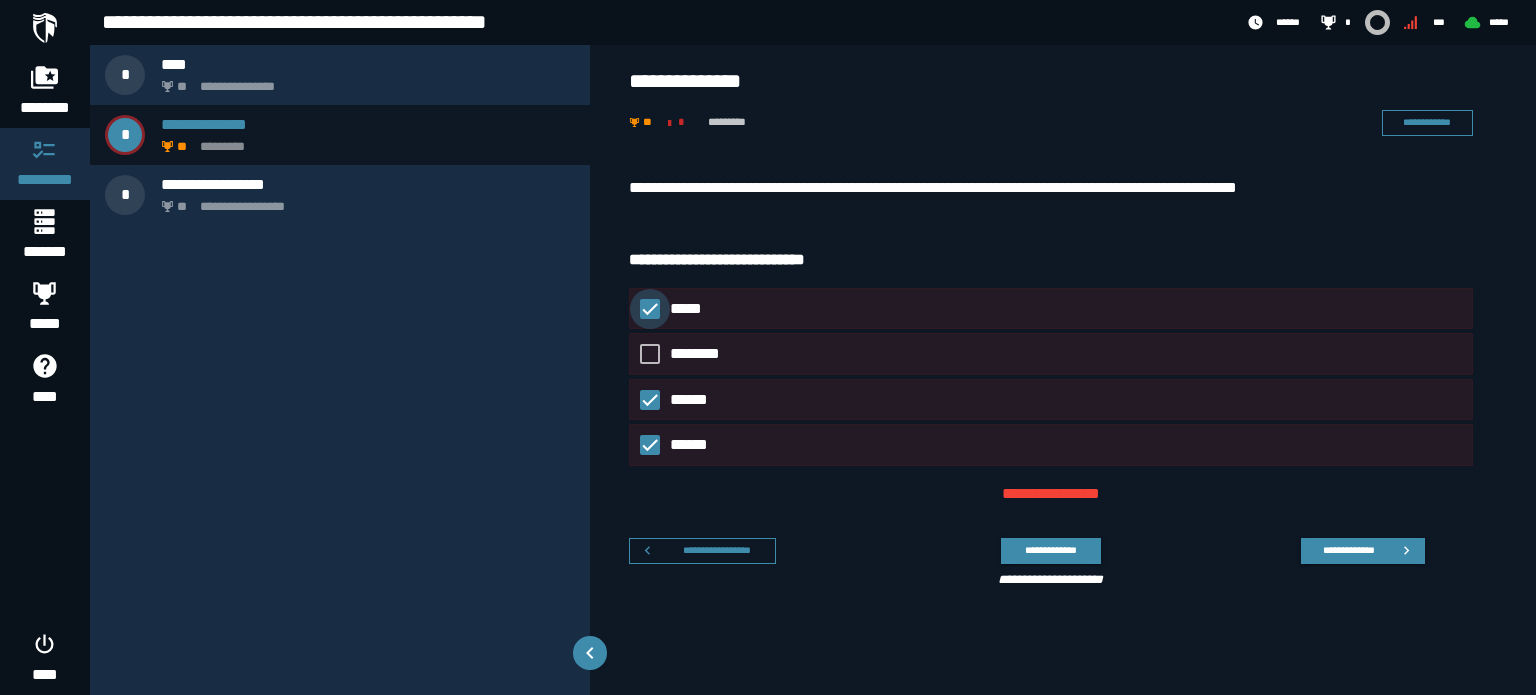 click 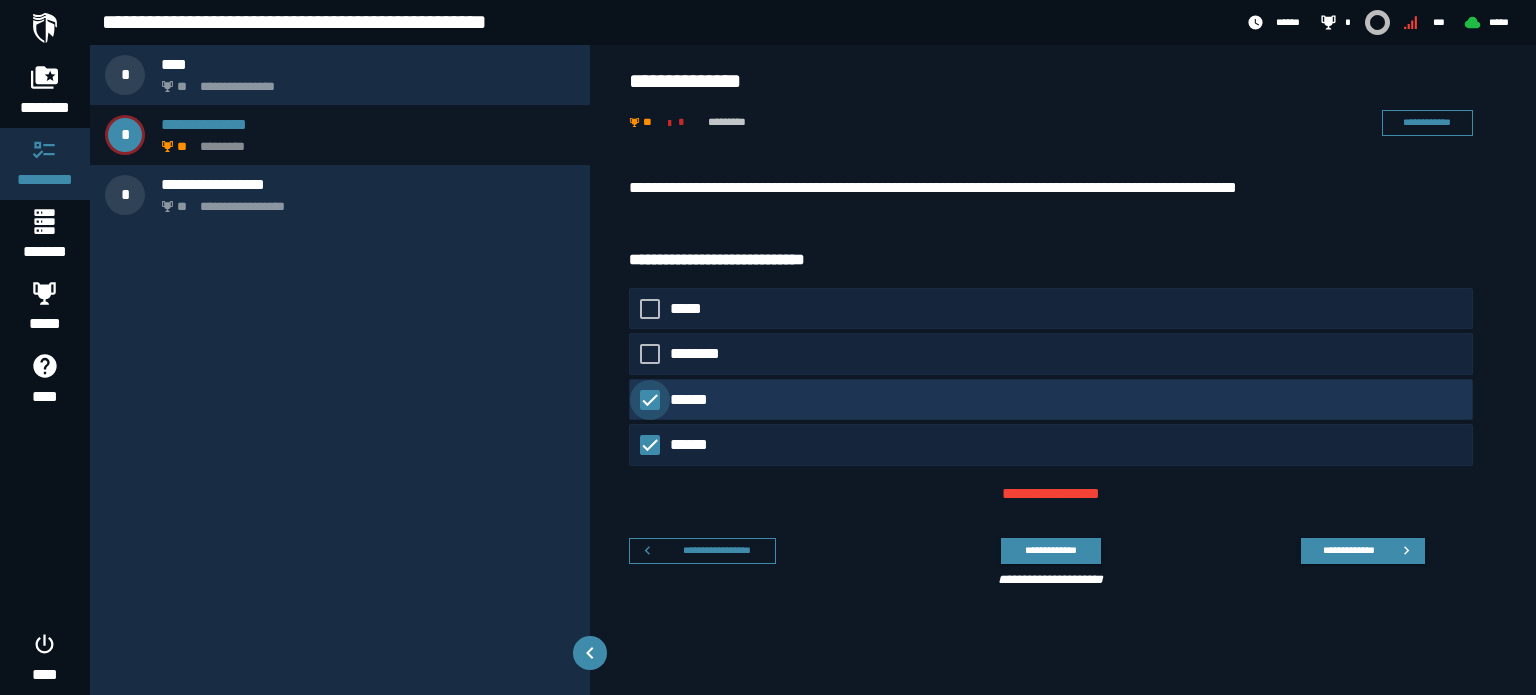 click 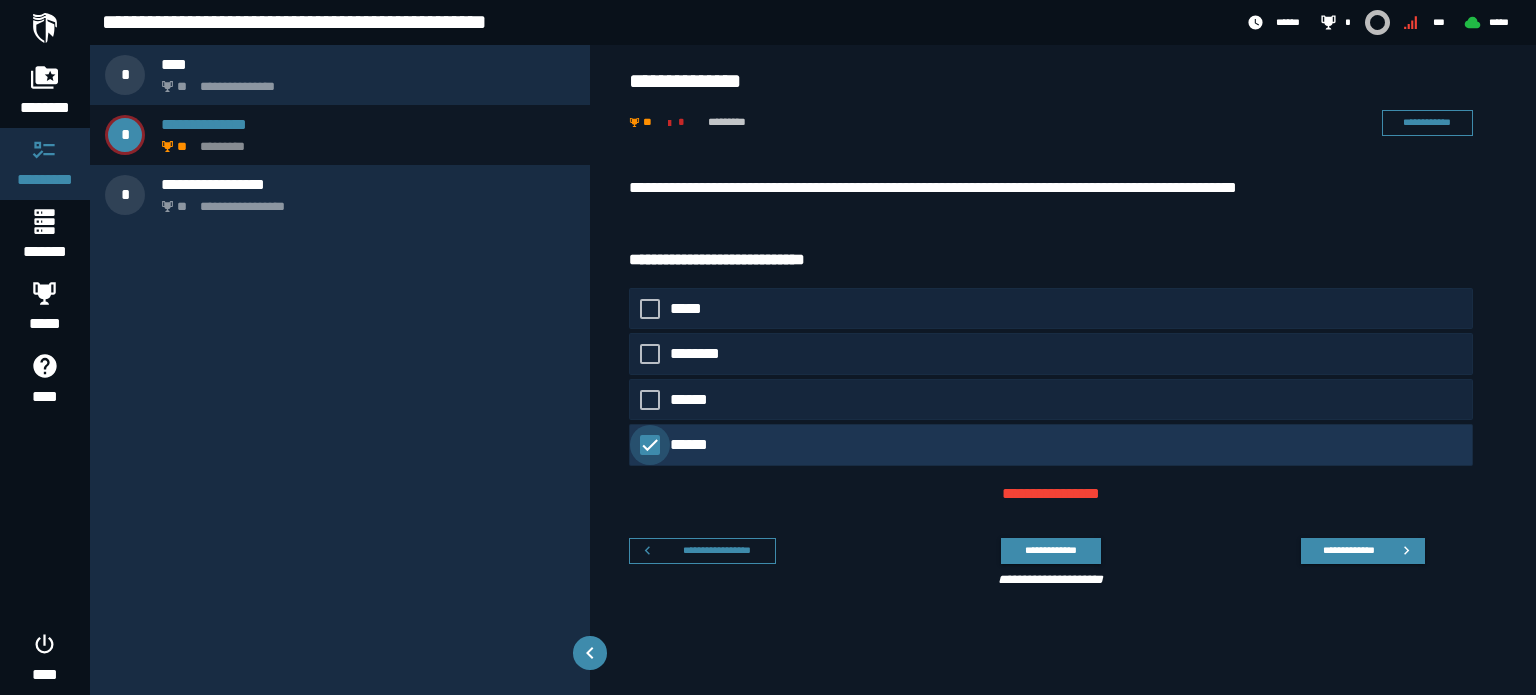 click 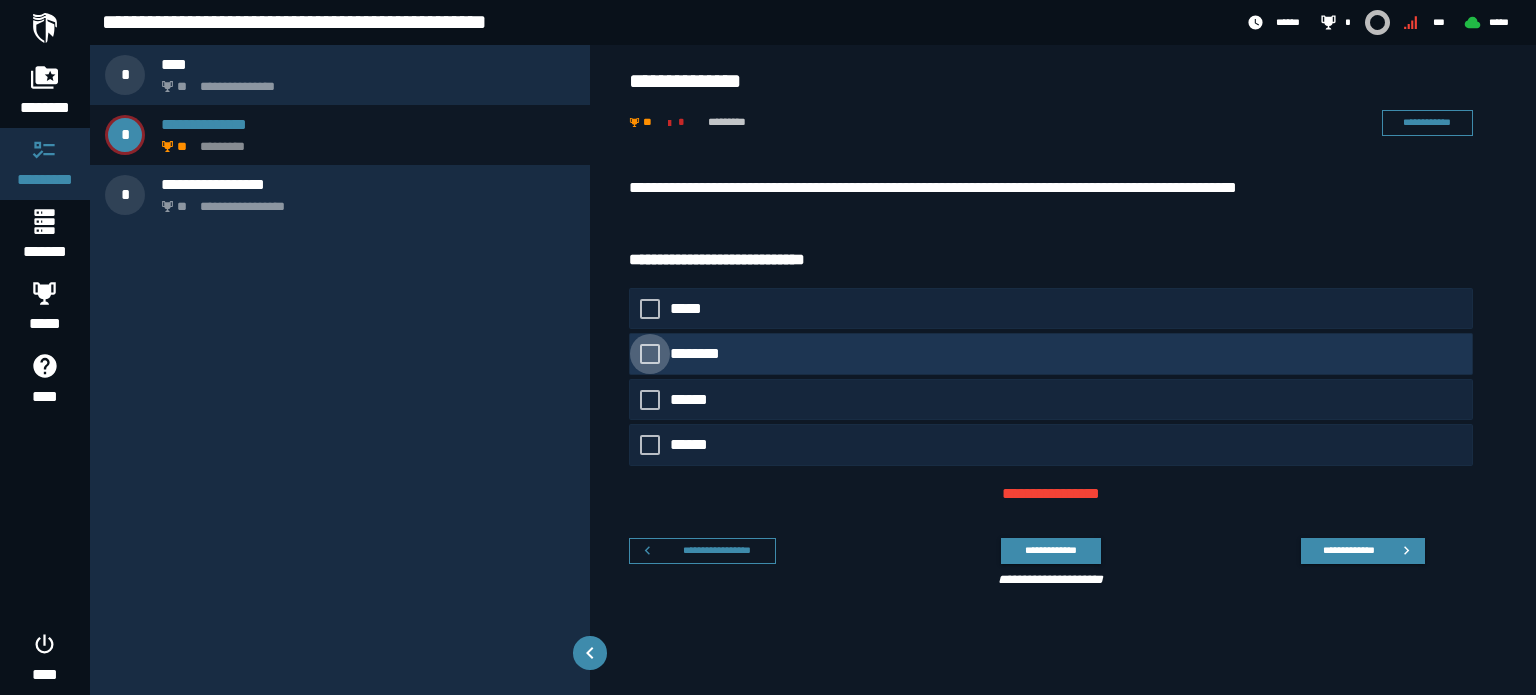 click 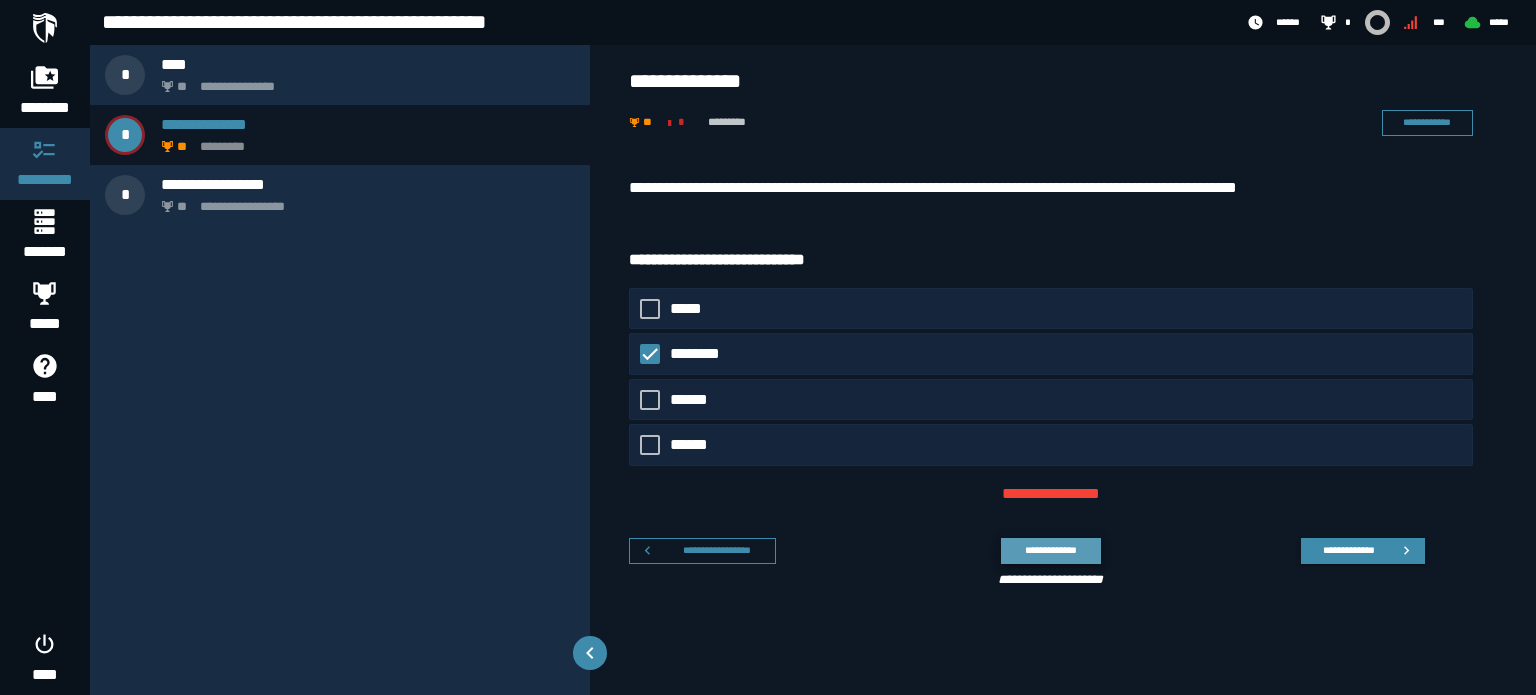 click on "**********" at bounding box center [1050, 550] 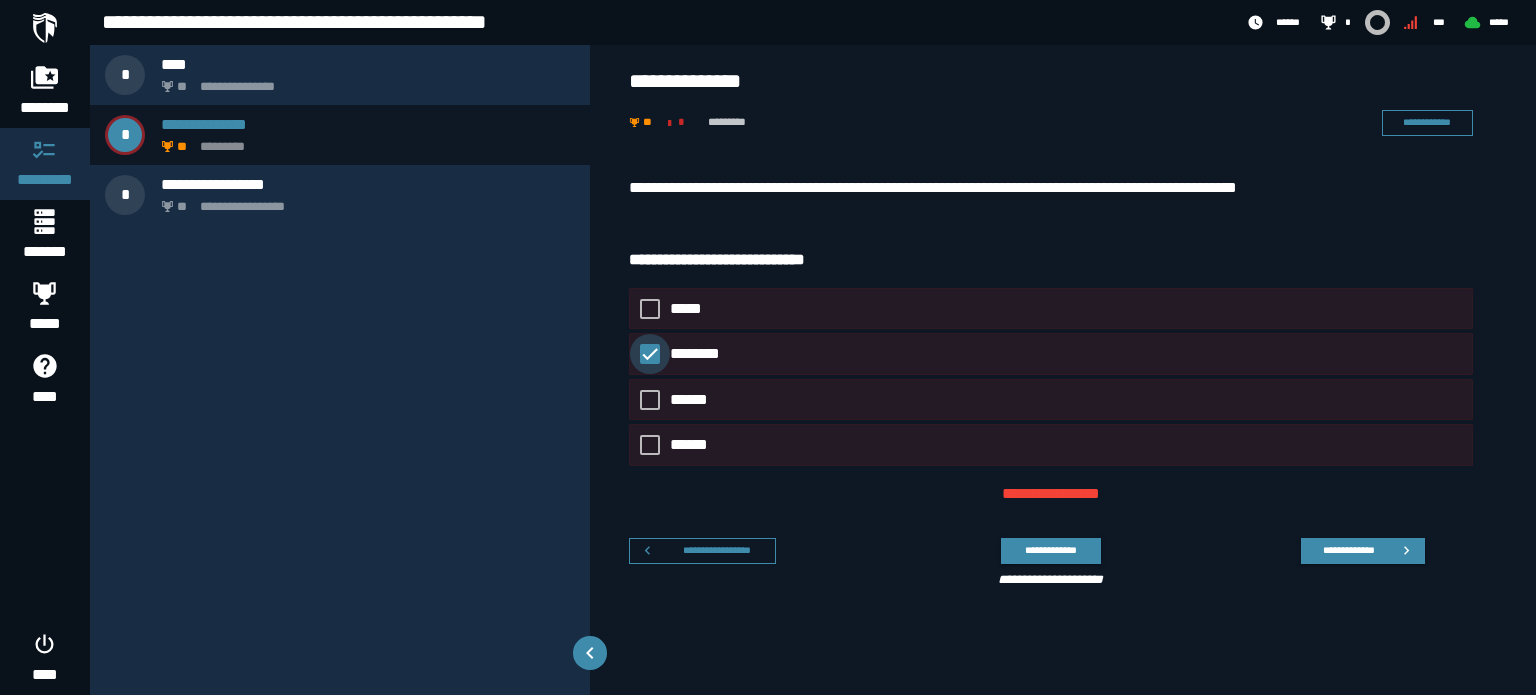click at bounding box center [650, 354] 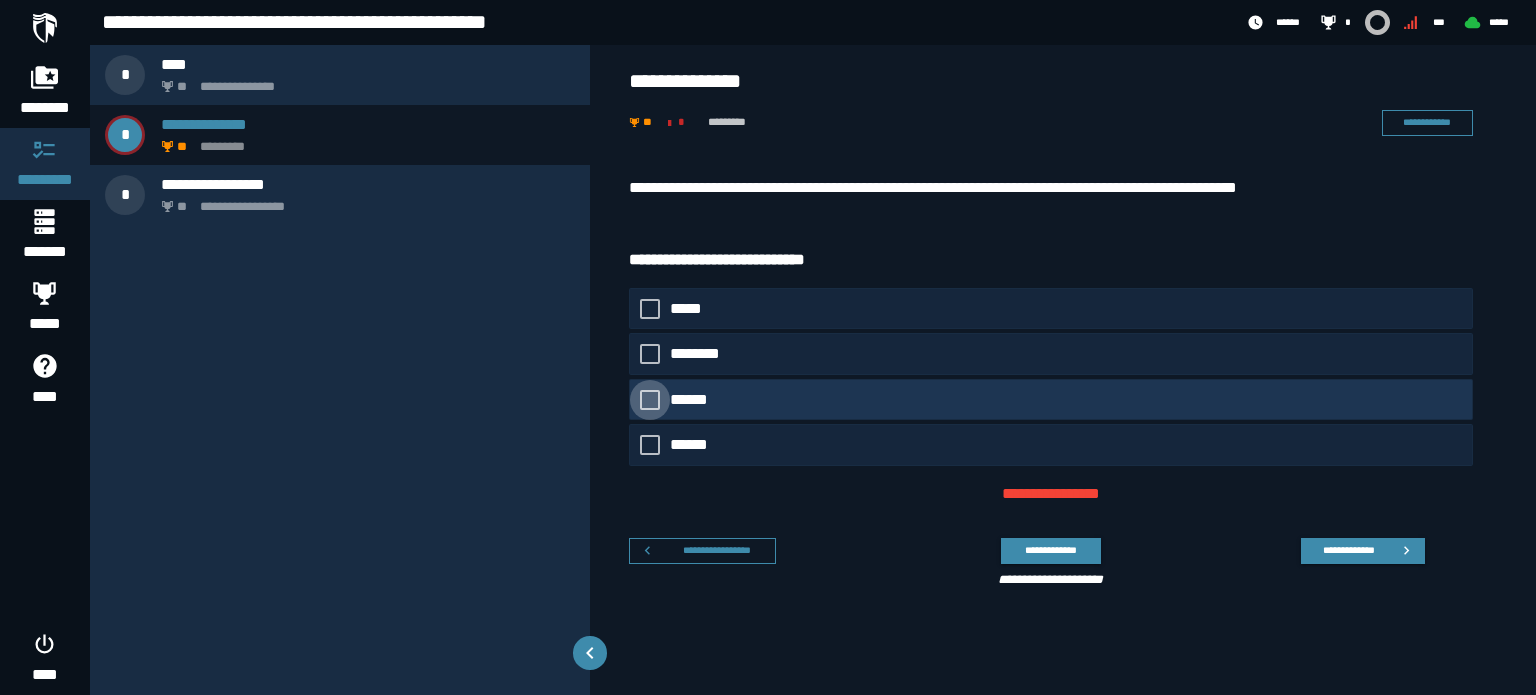 click 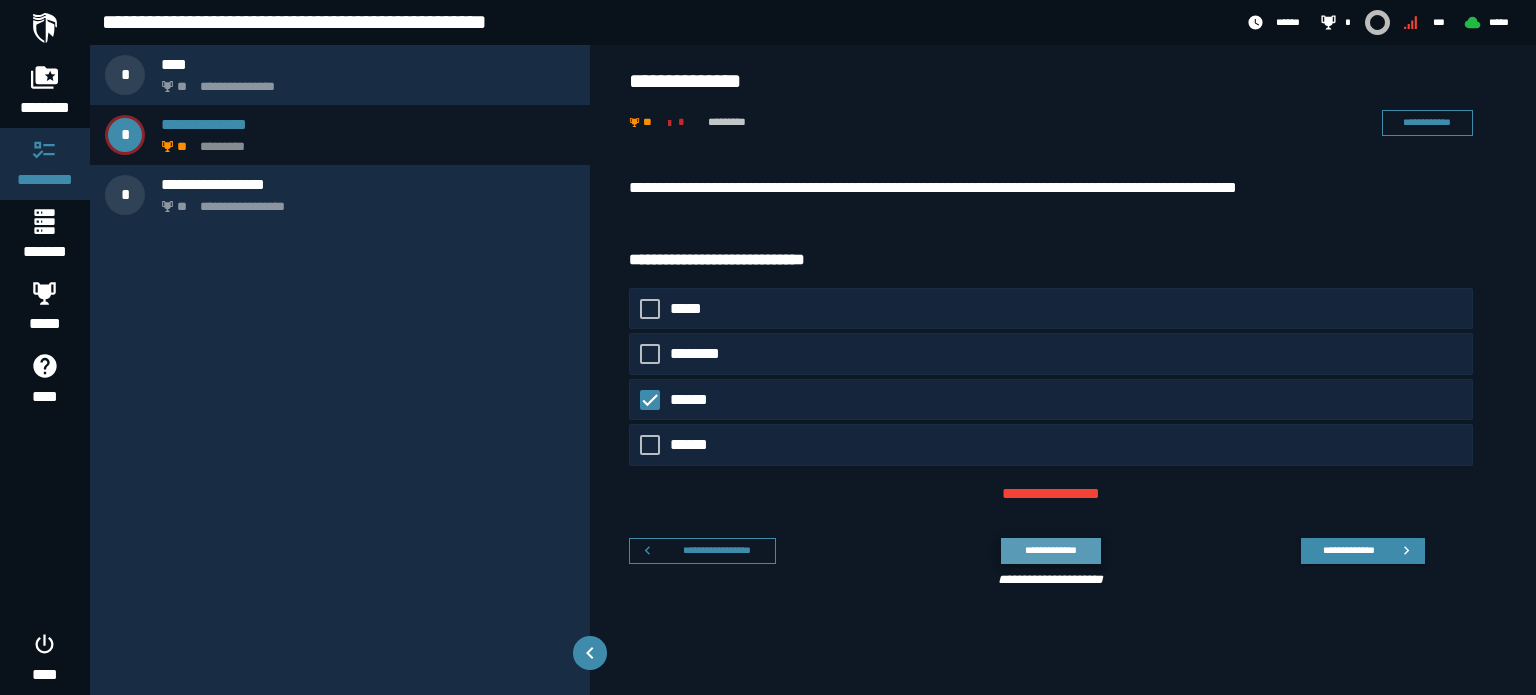 click on "**********" at bounding box center [1050, 550] 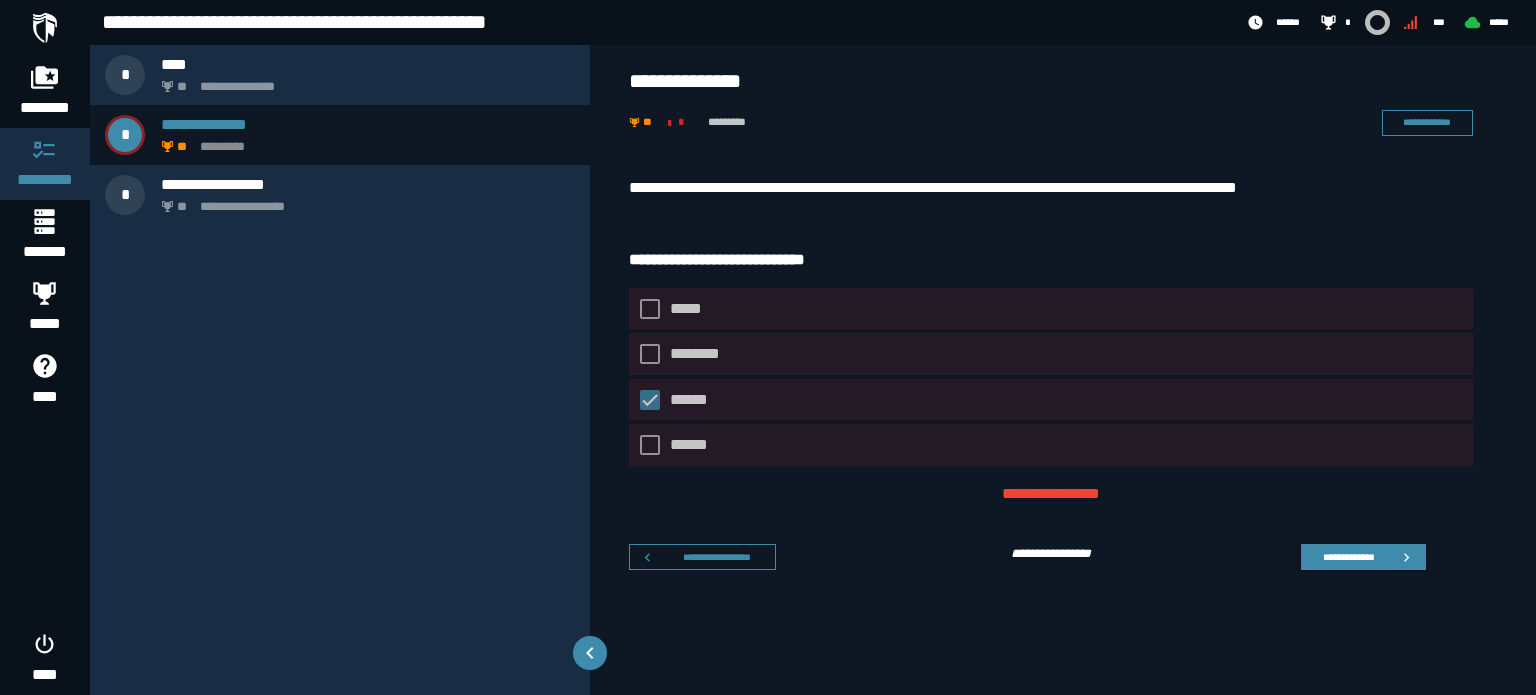 click 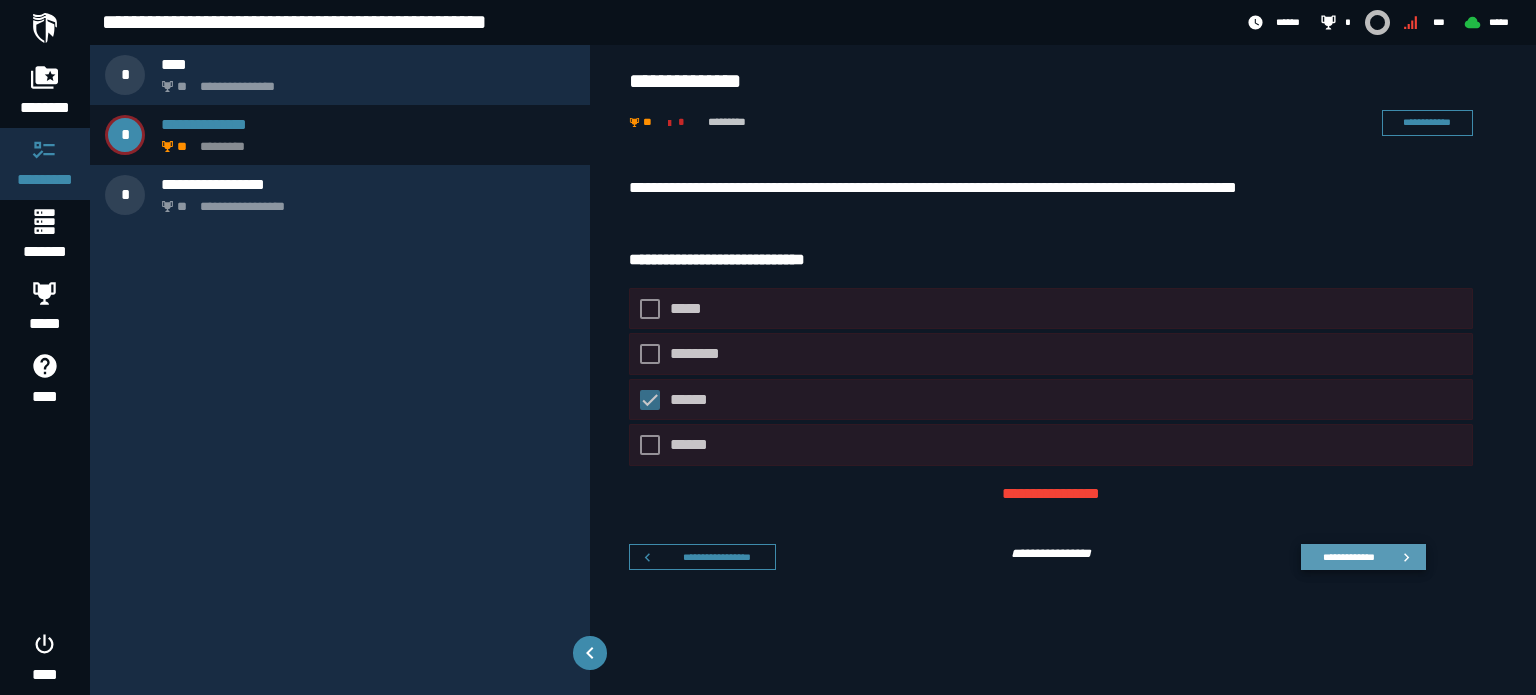 click on "**********" at bounding box center [1348, 557] 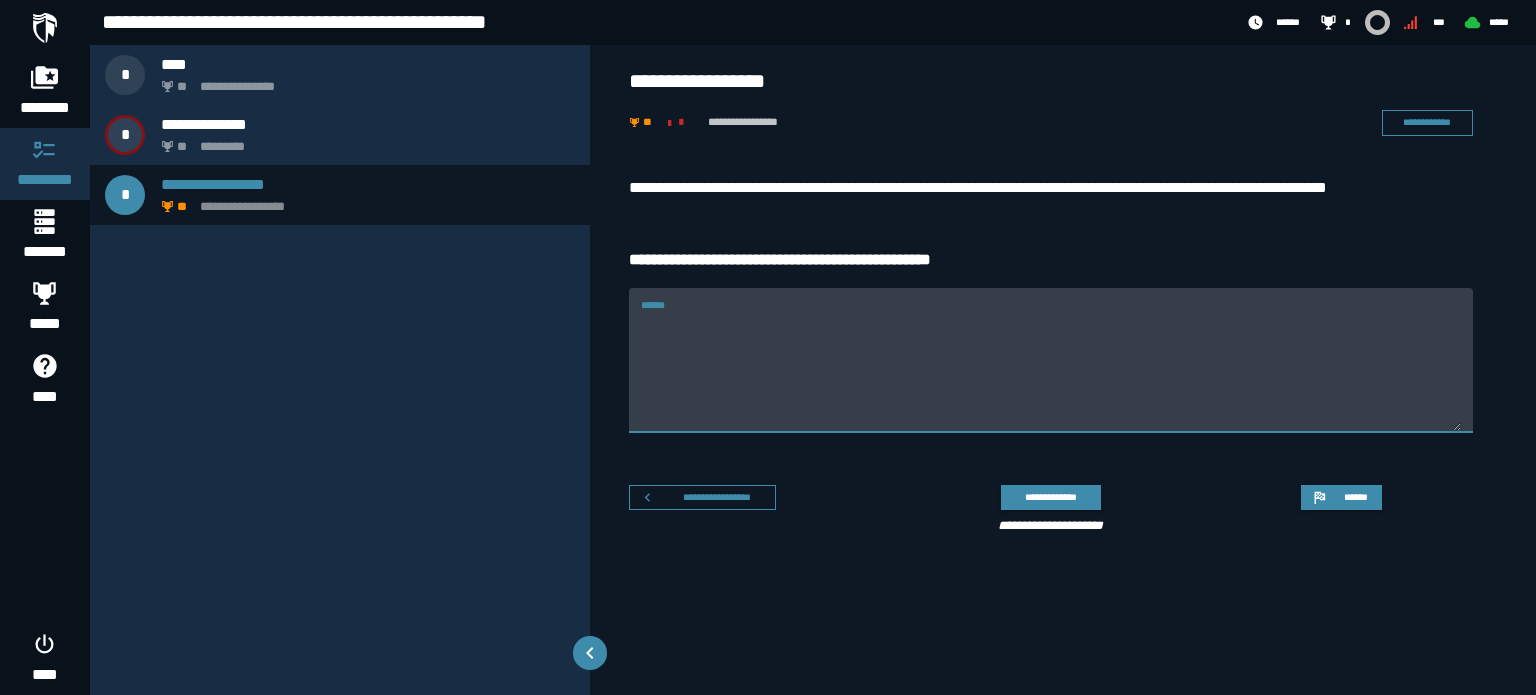 click on "******" at bounding box center [1051, 360] 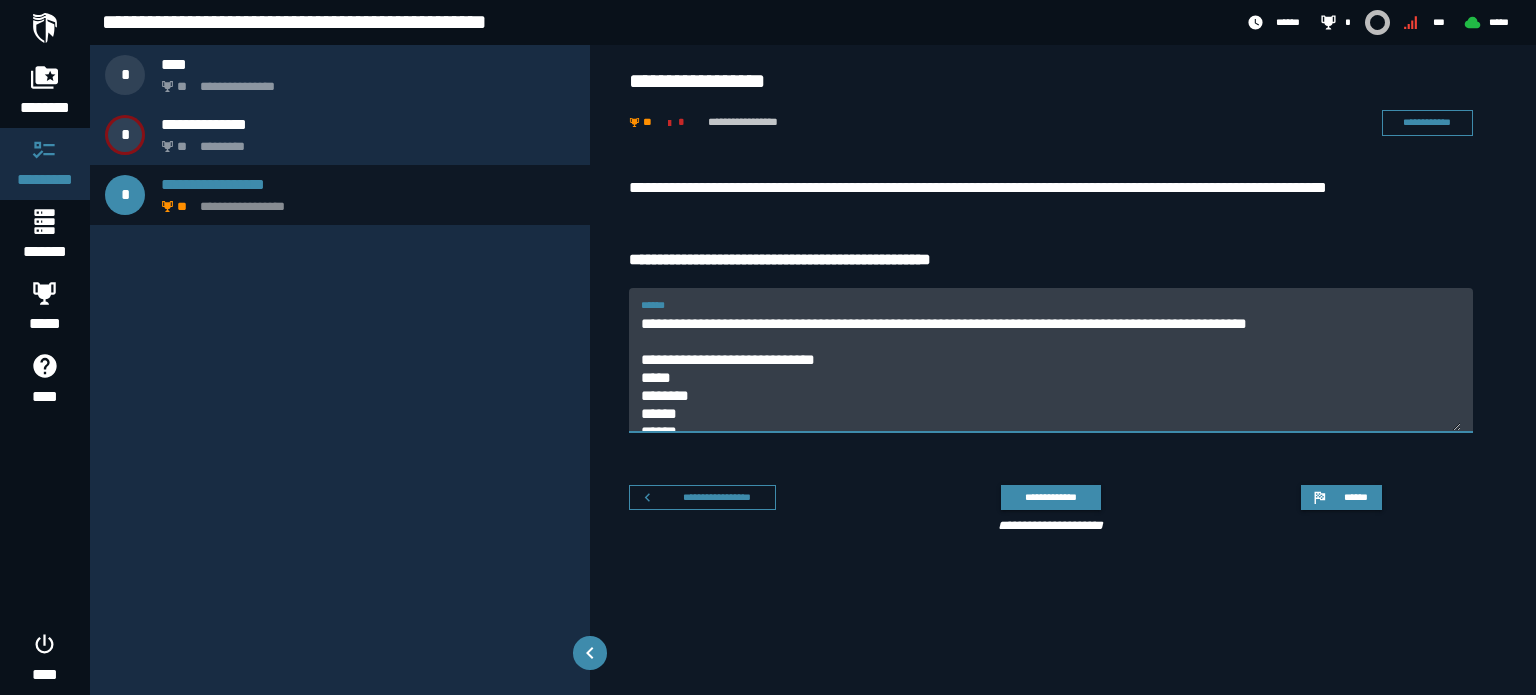 scroll, scrollTop: 9, scrollLeft: 0, axis: vertical 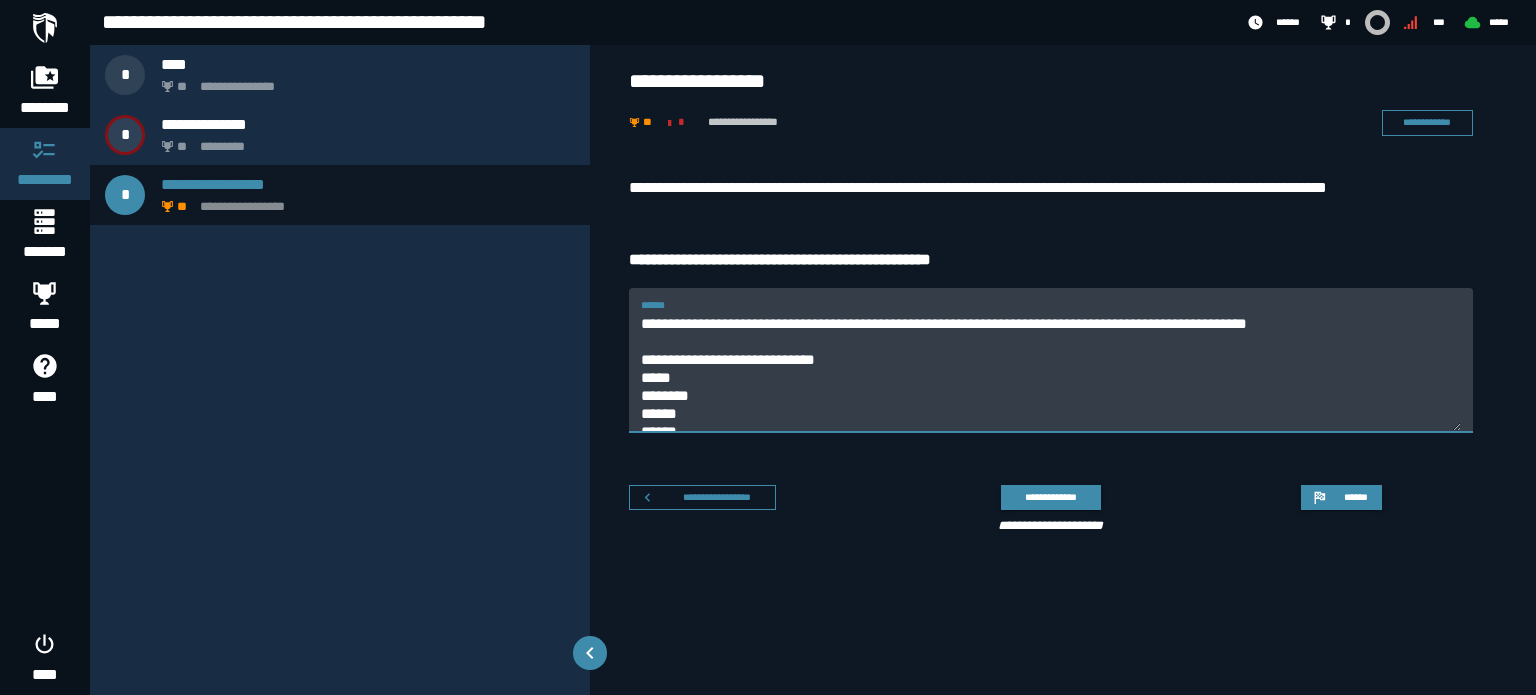 drag, startPoint x: 697, startPoint y: 415, endPoint x: 613, endPoint y: 263, distance: 173.66635 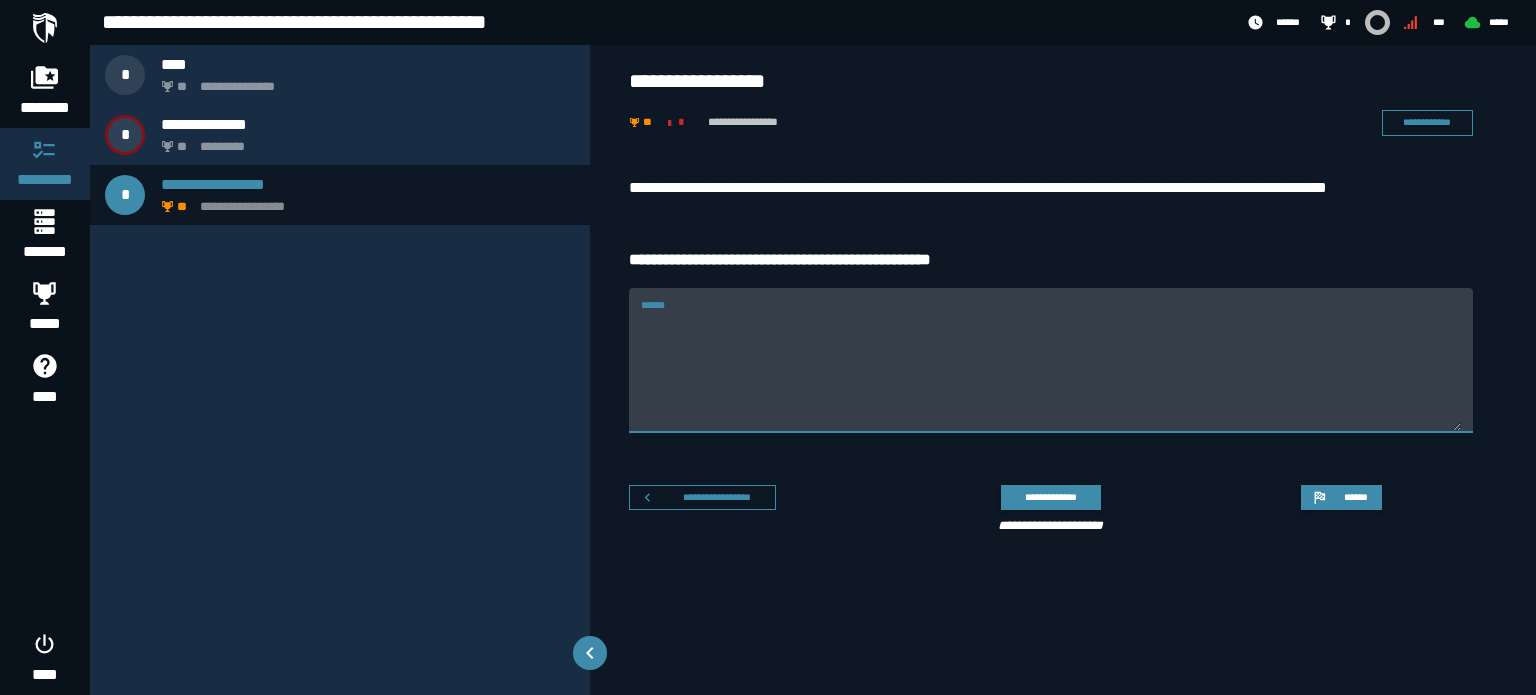 paste on "**********" 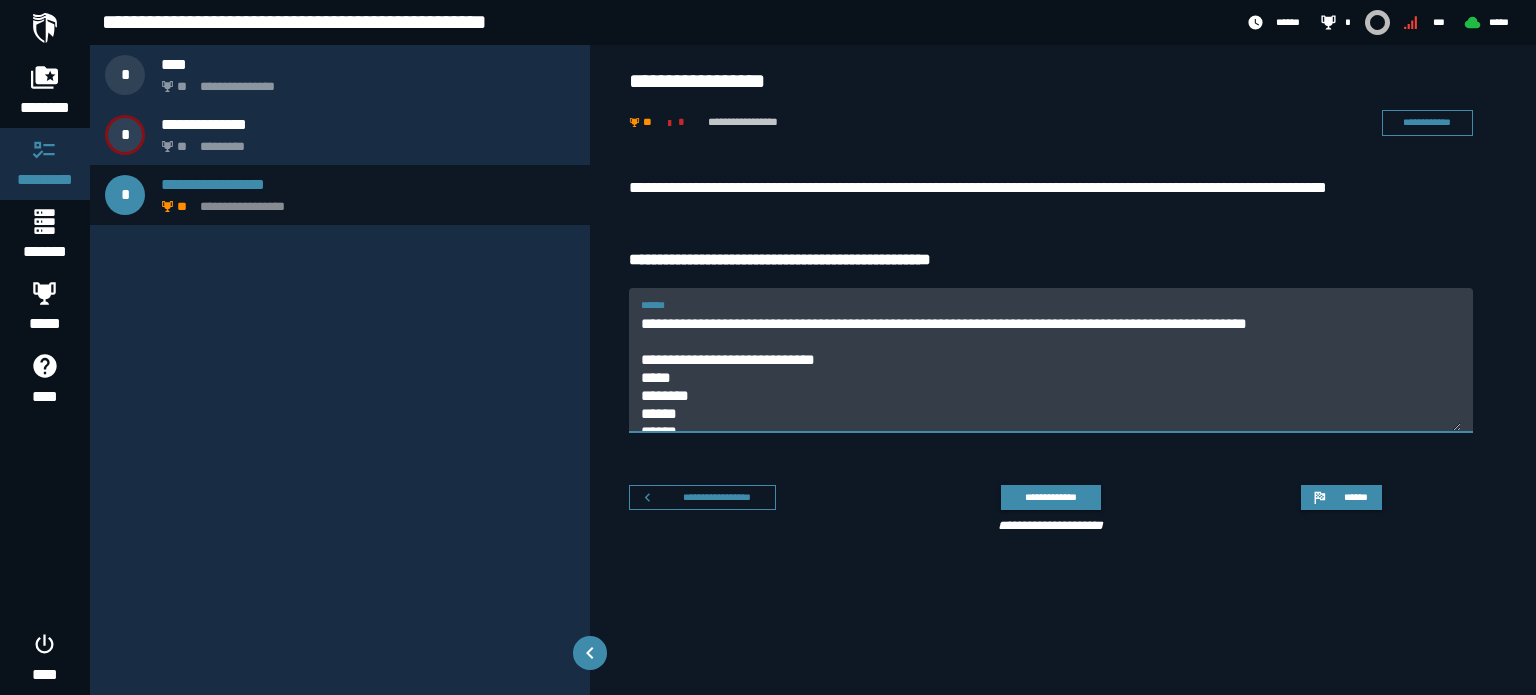 scroll, scrollTop: 9, scrollLeft: 0, axis: vertical 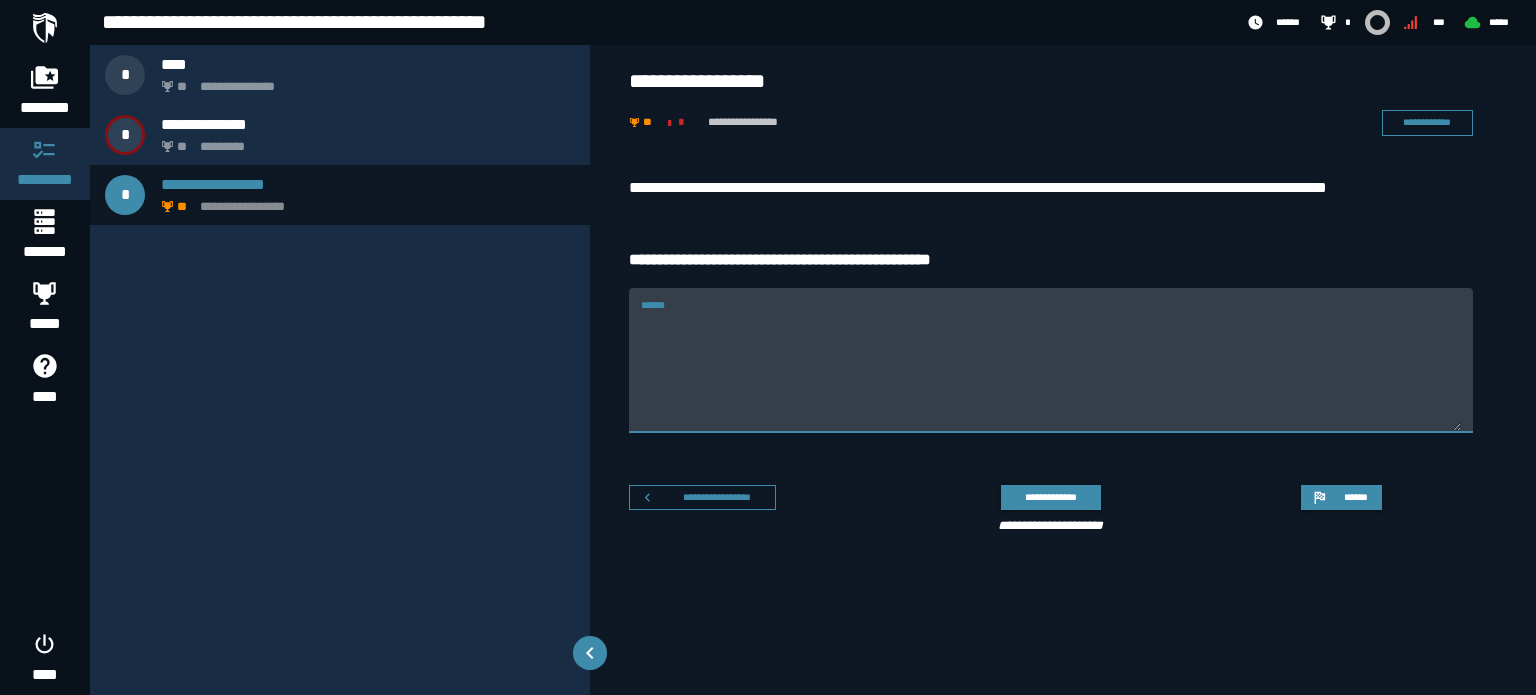 click on "******" at bounding box center (1051, 372) 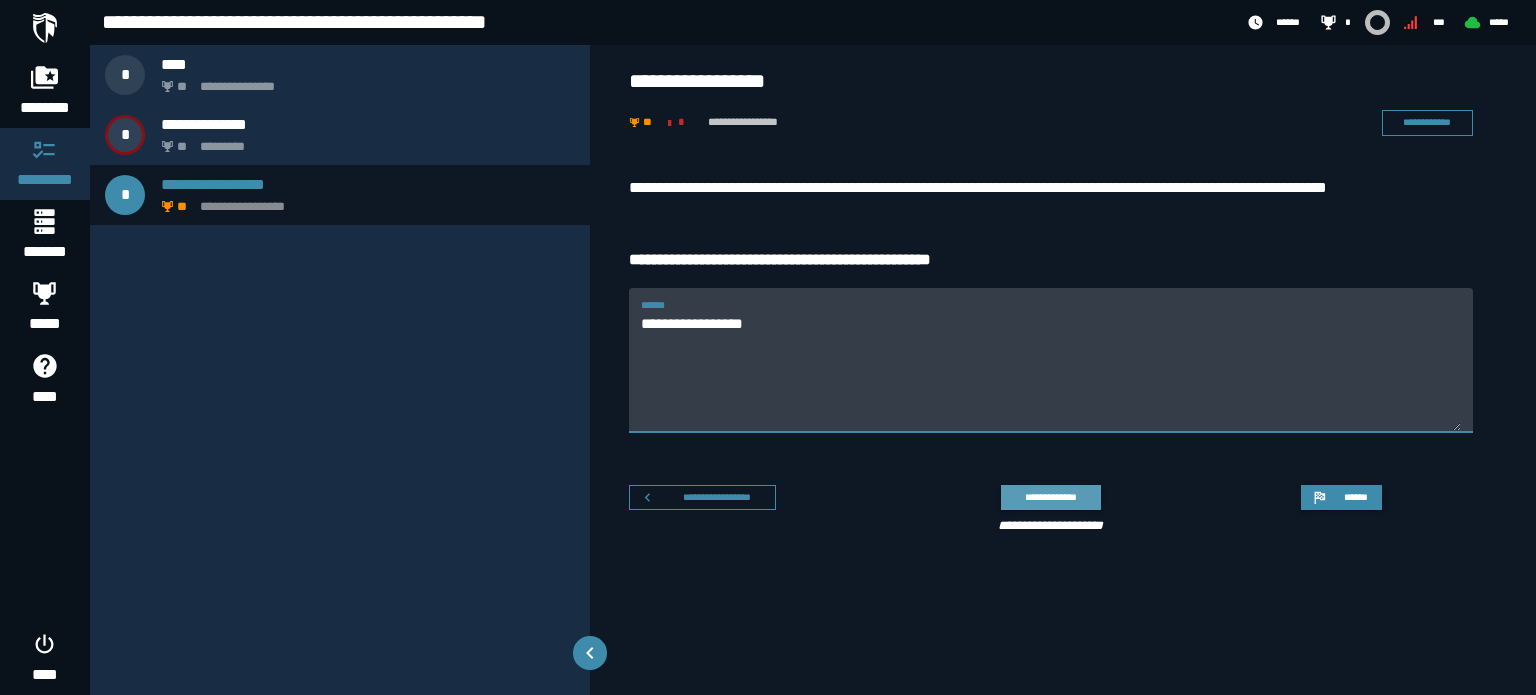 type on "**********" 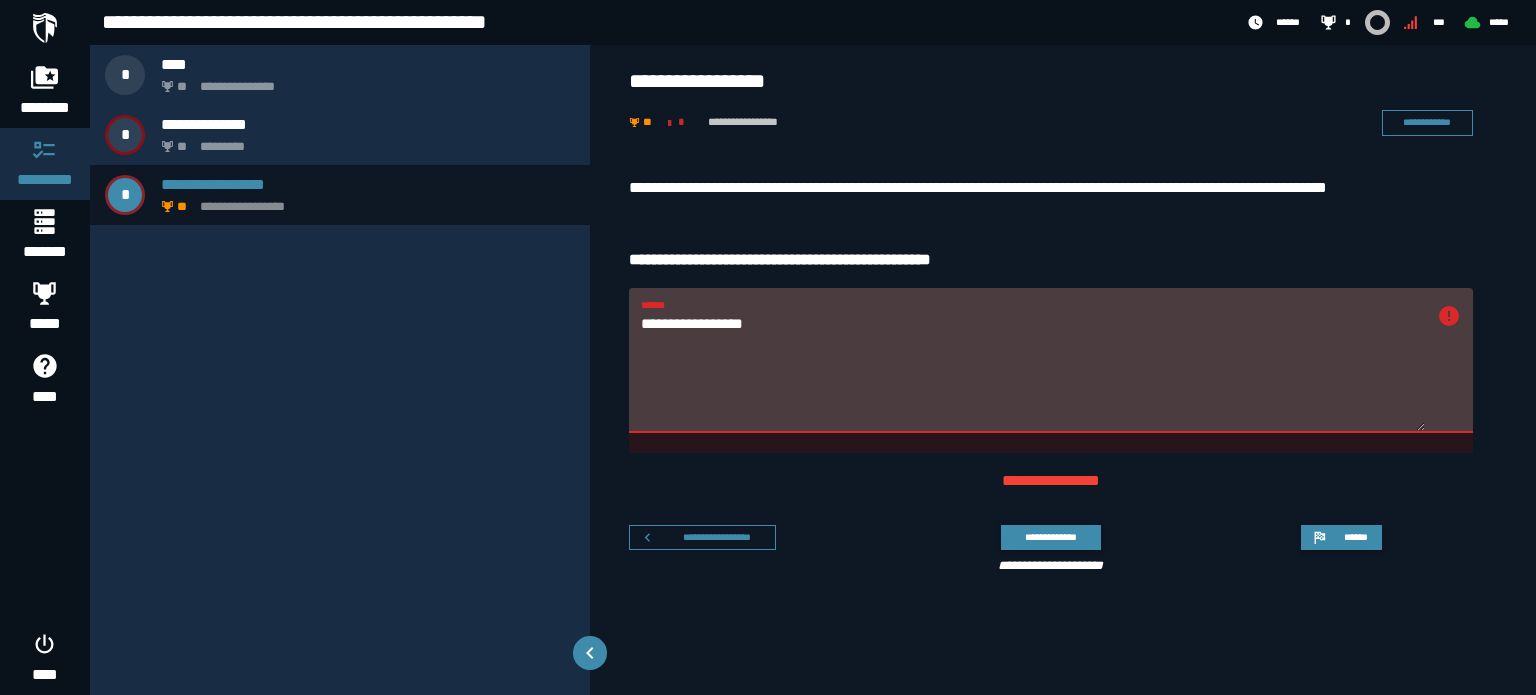 drag, startPoint x: 801, startPoint y: 322, endPoint x: 588, endPoint y: 335, distance: 213.39635 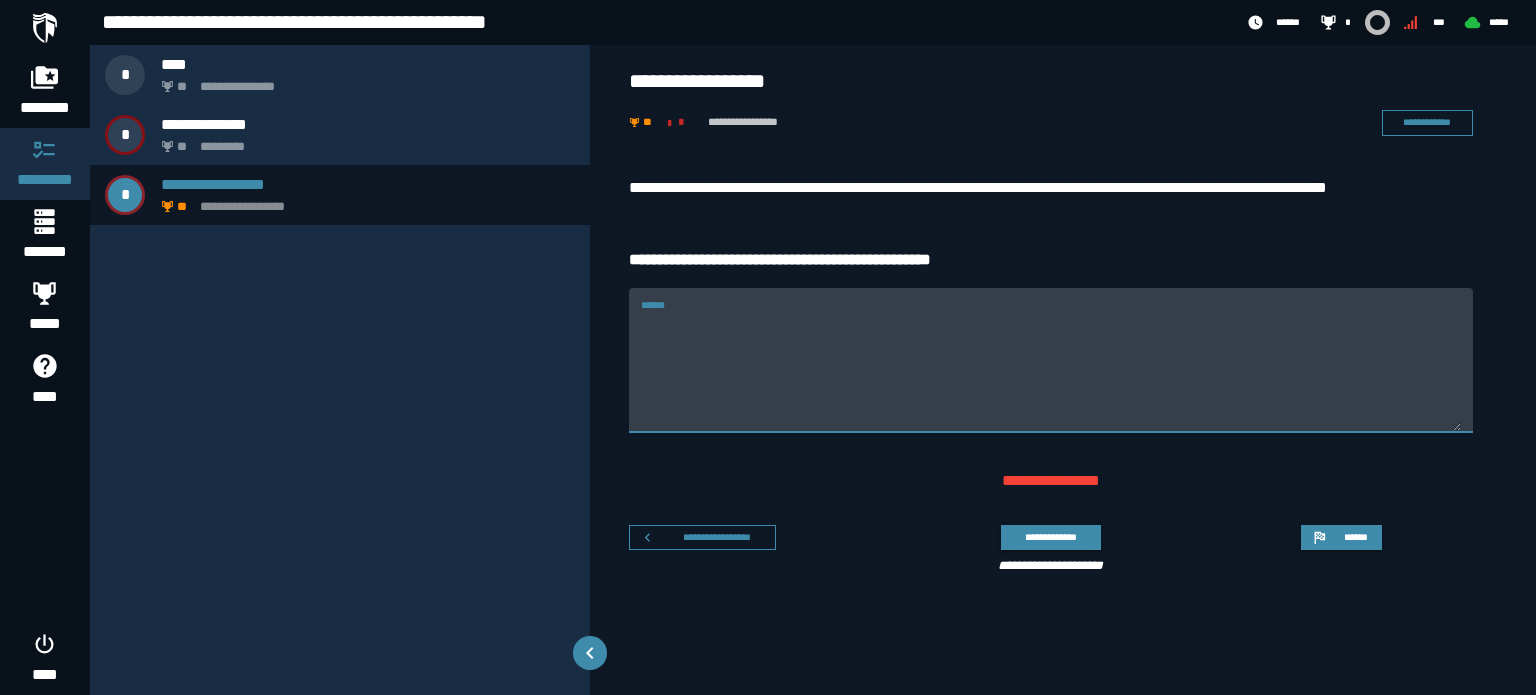 click on "******" at bounding box center [1051, 372] 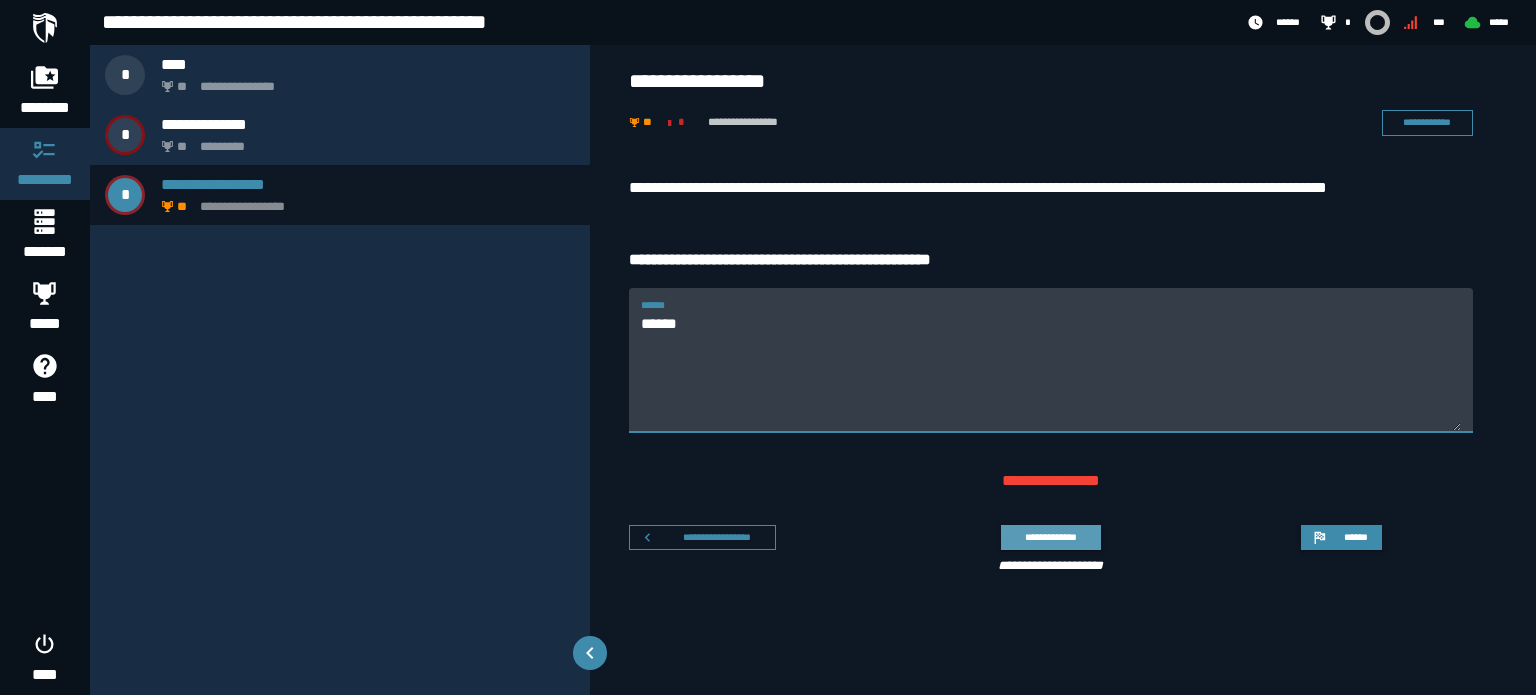 type on "******" 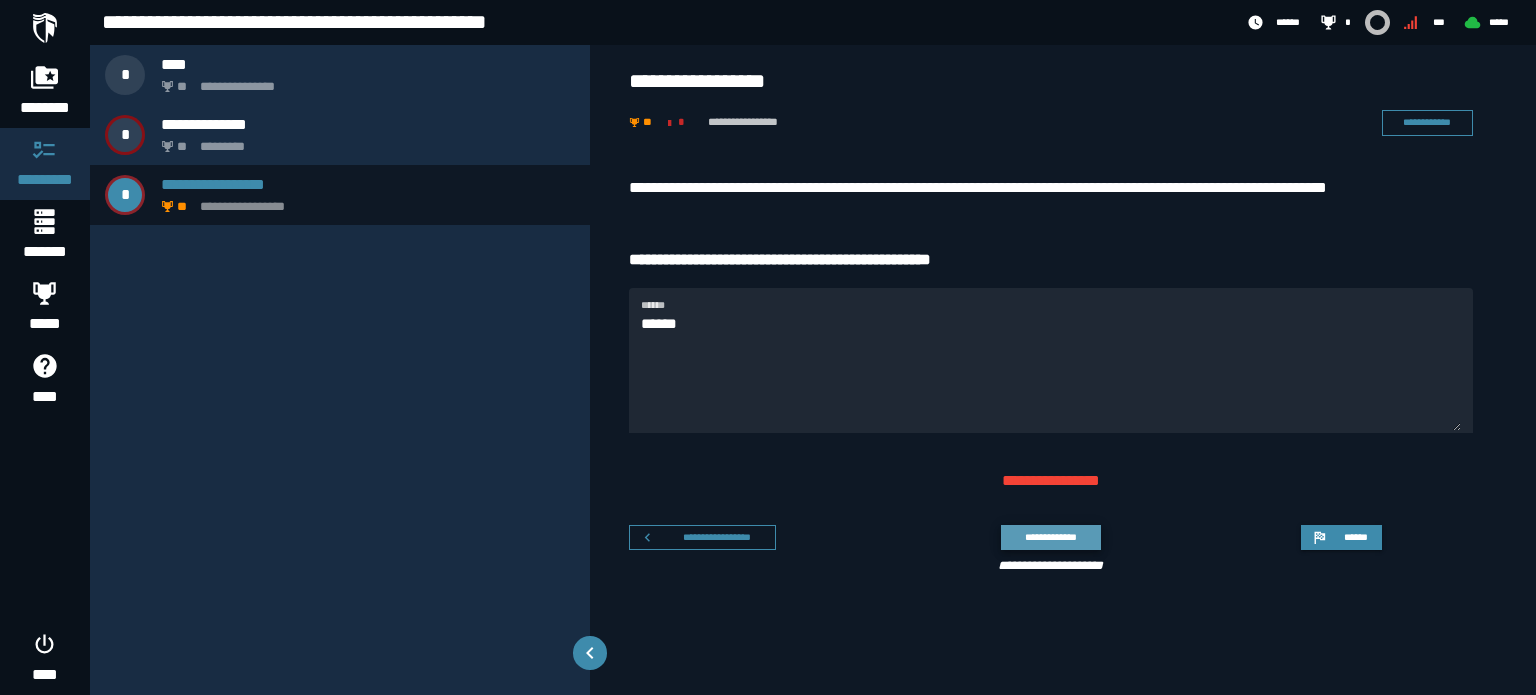 click on "**********" at bounding box center (1050, 537) 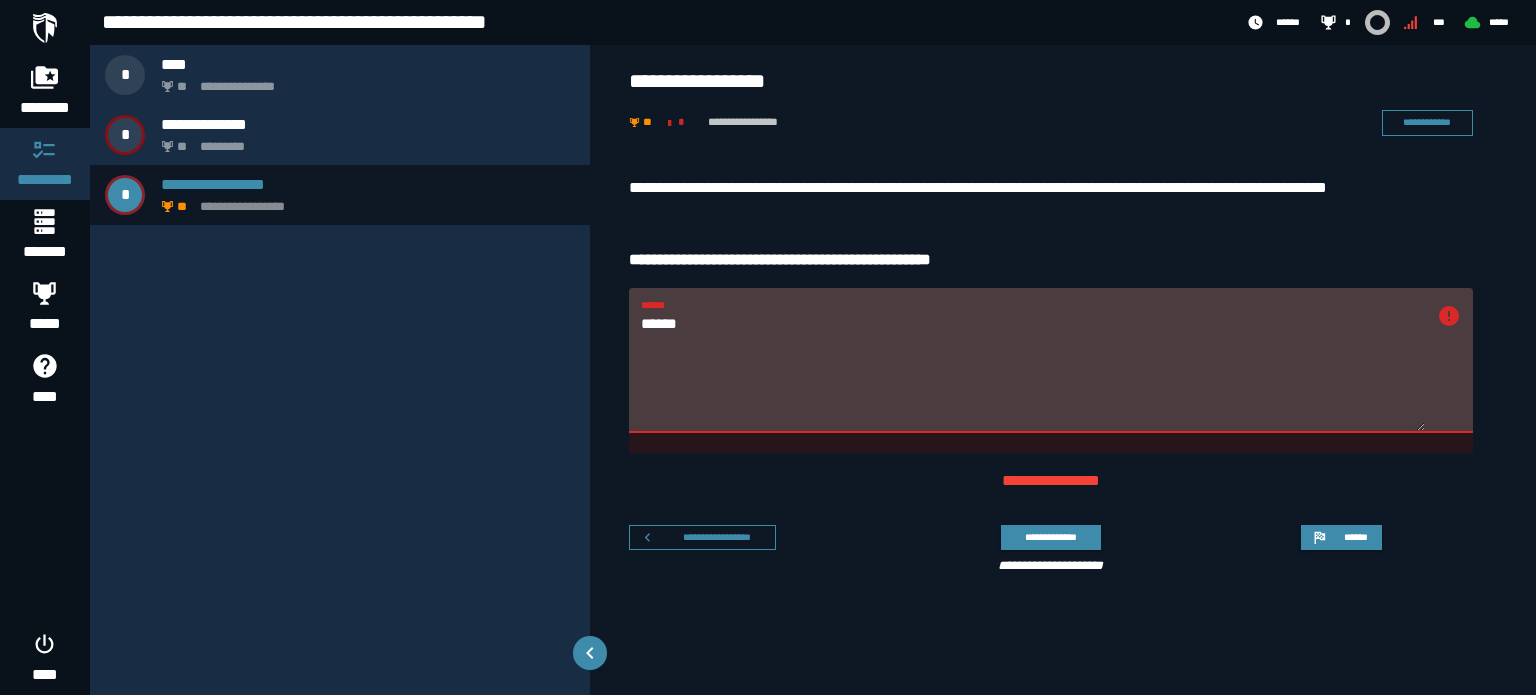 drag, startPoint x: 700, startPoint y: 325, endPoint x: 592, endPoint y: 333, distance: 108.29589 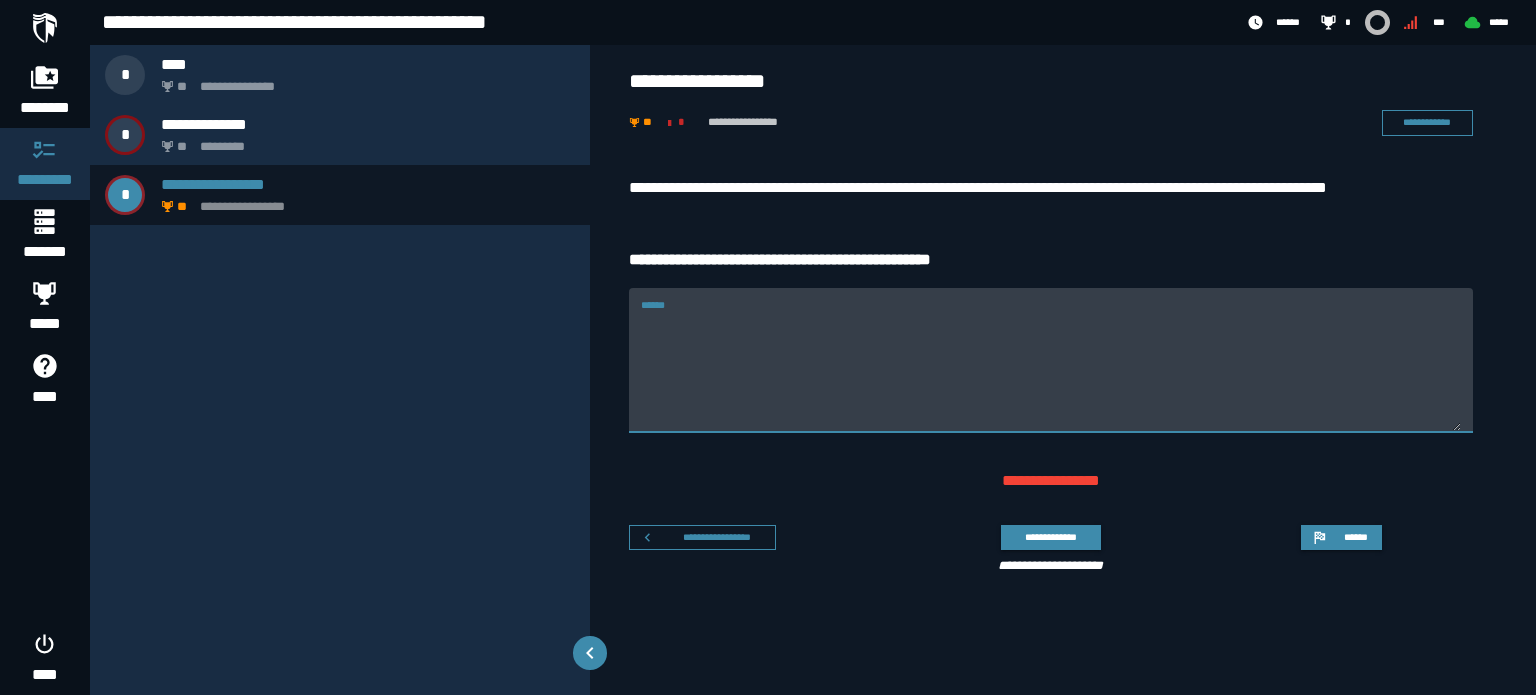 click on "******" at bounding box center [1051, 372] 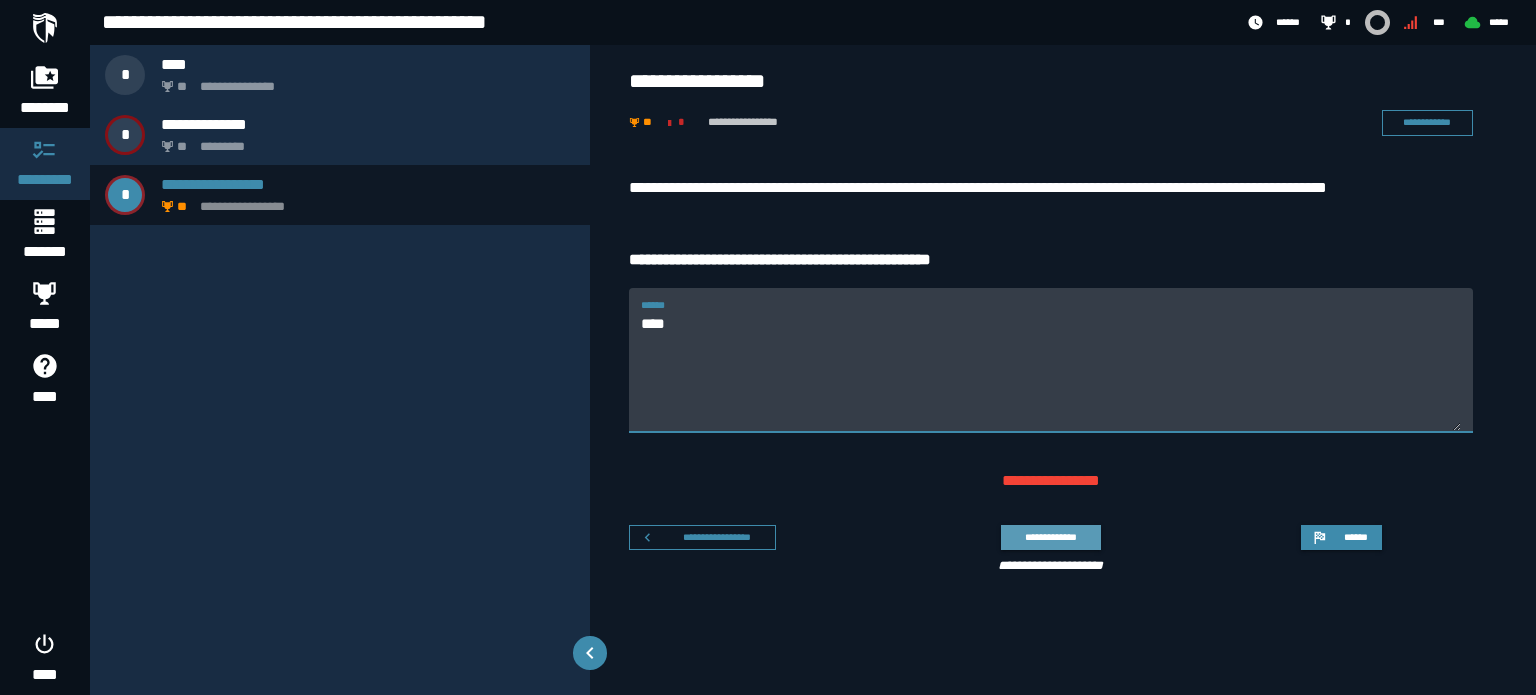 type on "****" 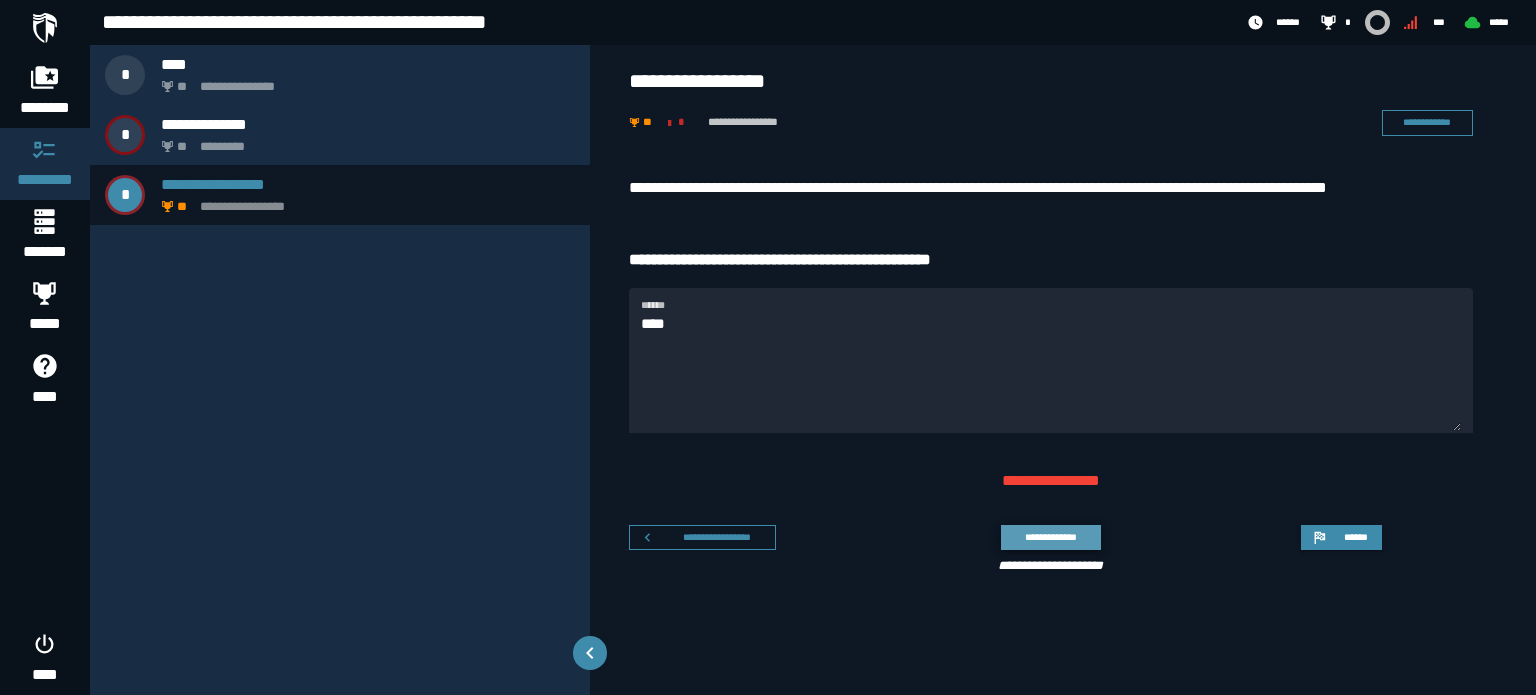 click on "**********" at bounding box center [1050, 537] 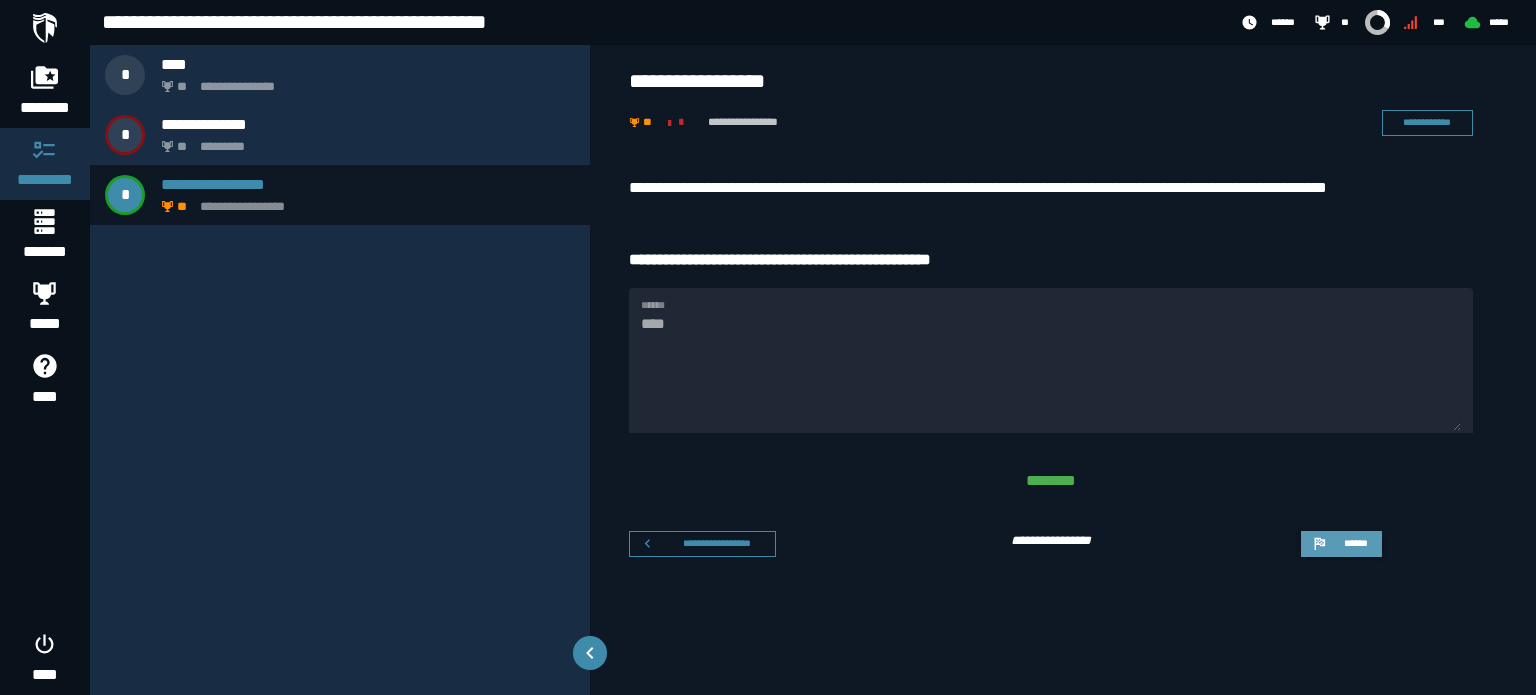 click on "******" at bounding box center (1355, 543) 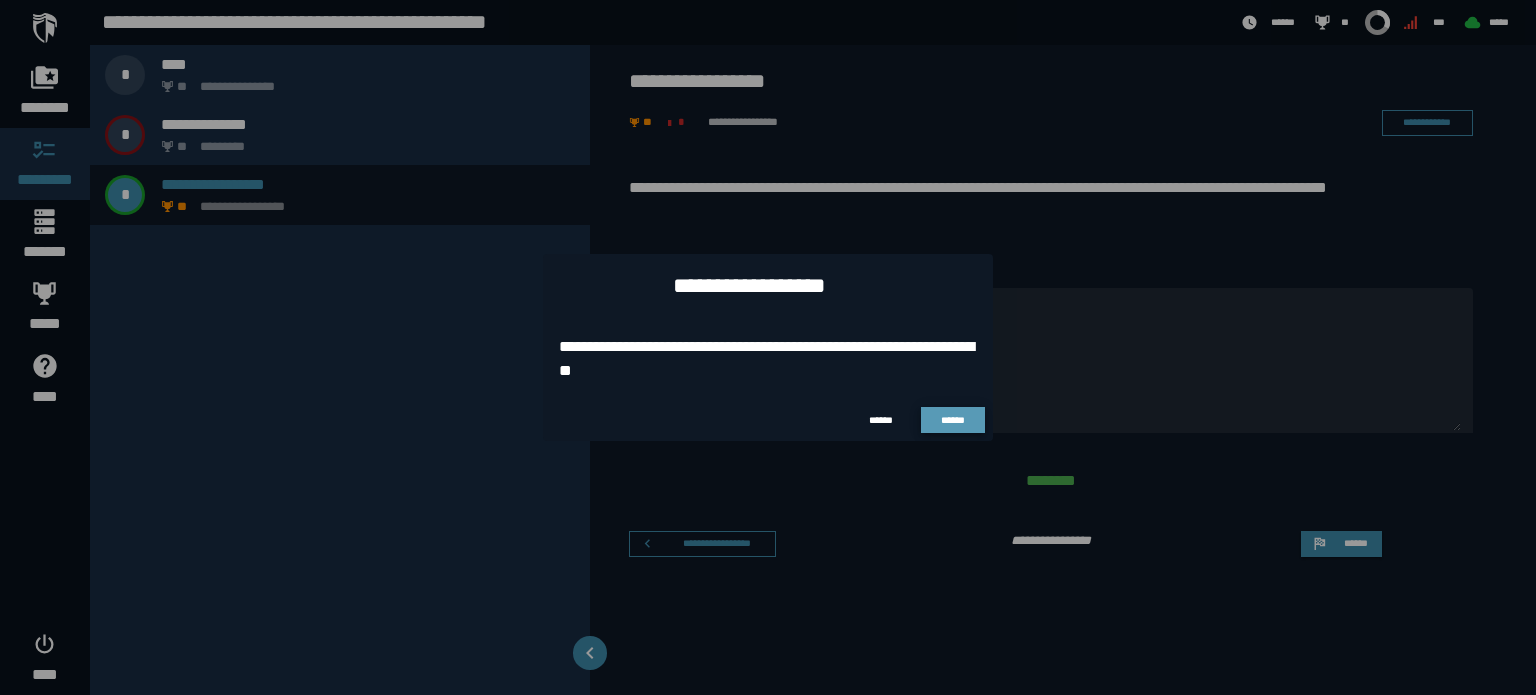 click on "******" at bounding box center (953, 420) 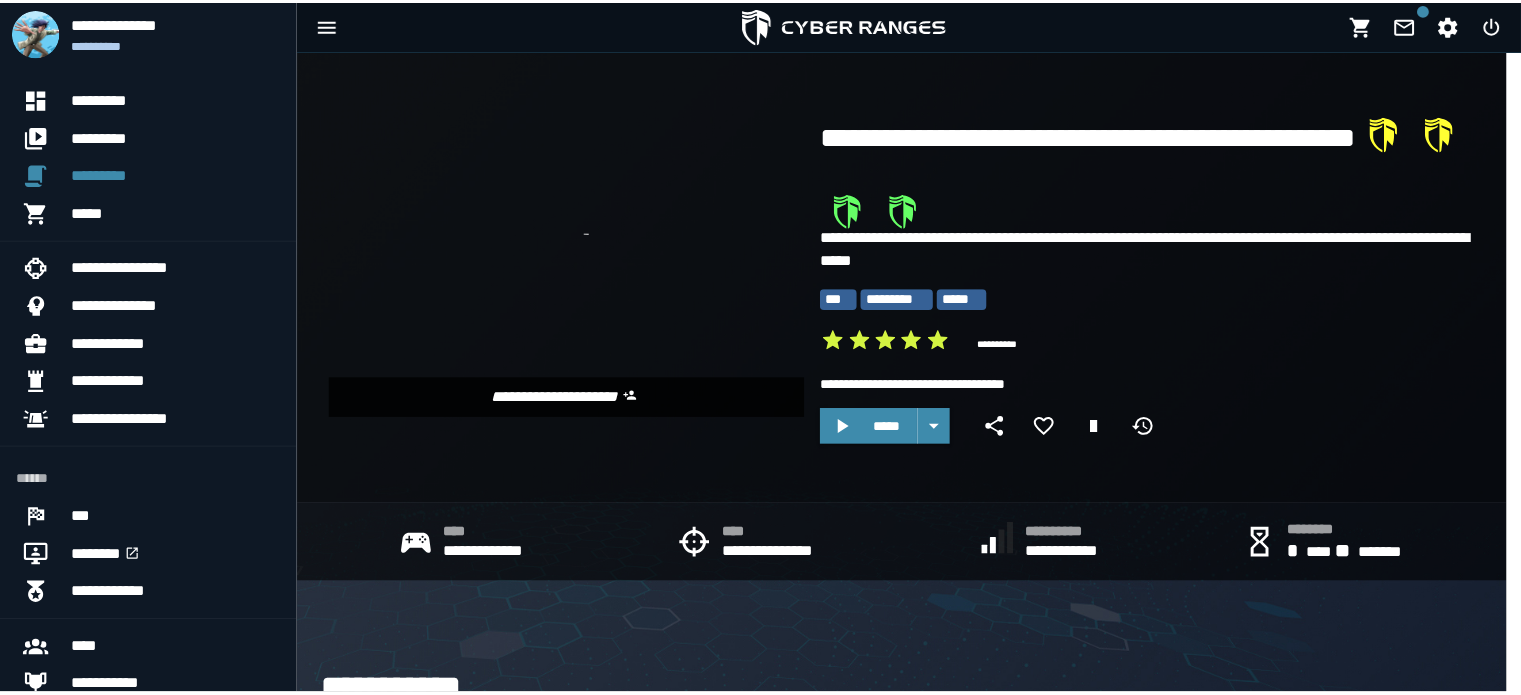 scroll, scrollTop: 0, scrollLeft: 0, axis: both 